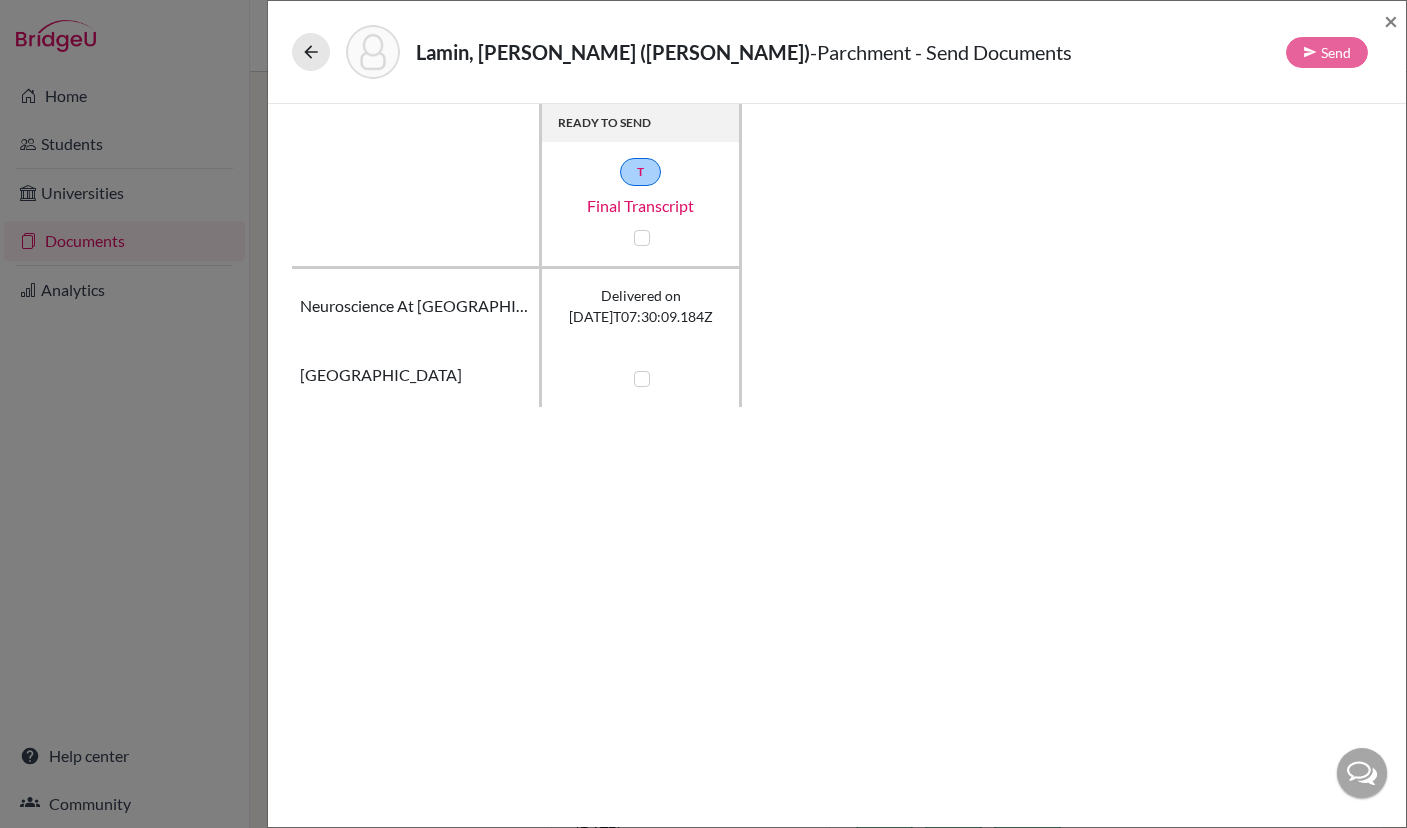 scroll, scrollTop: 0, scrollLeft: 0, axis: both 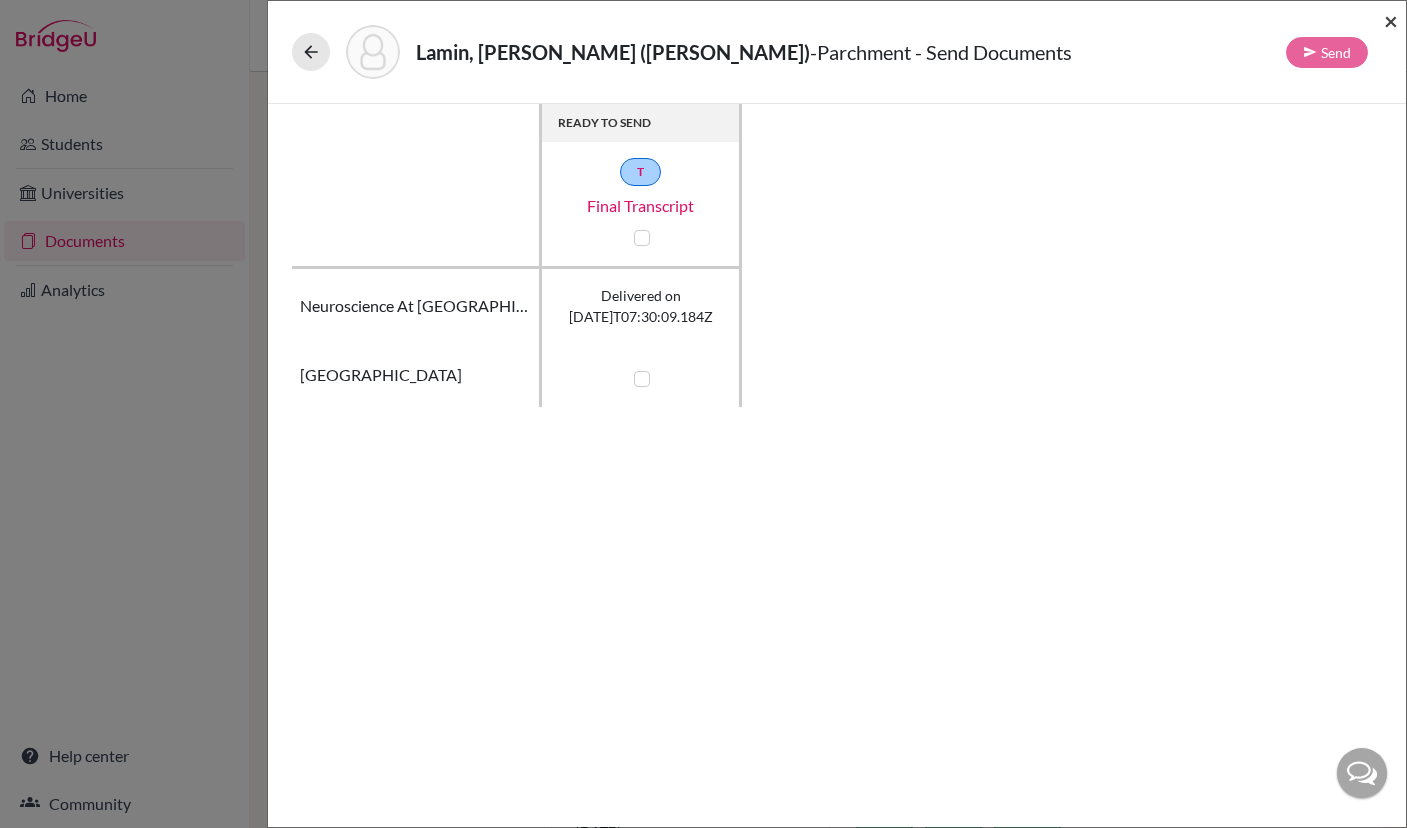 click on "×" at bounding box center (1391, 20) 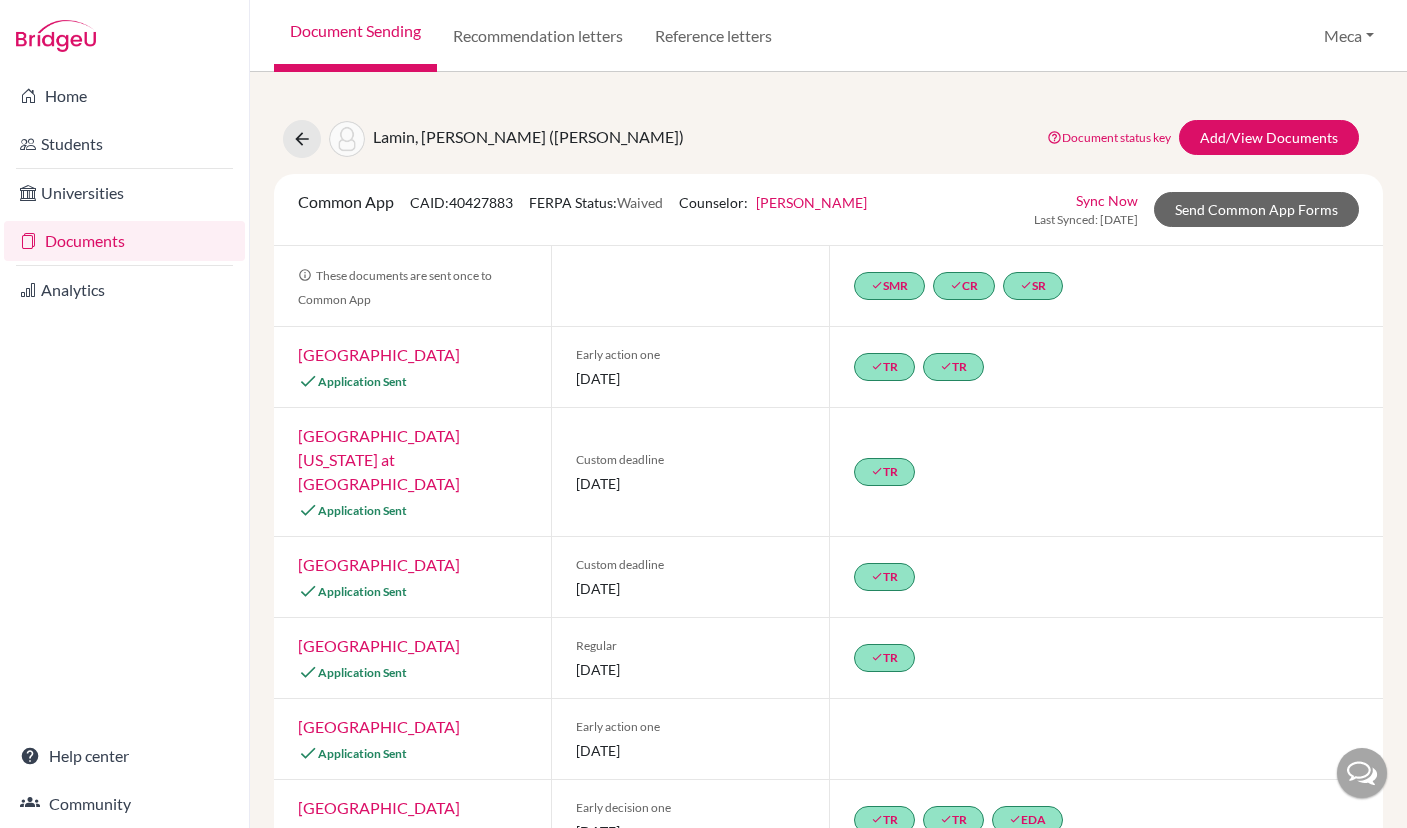 click on "Documents" at bounding box center [124, 241] 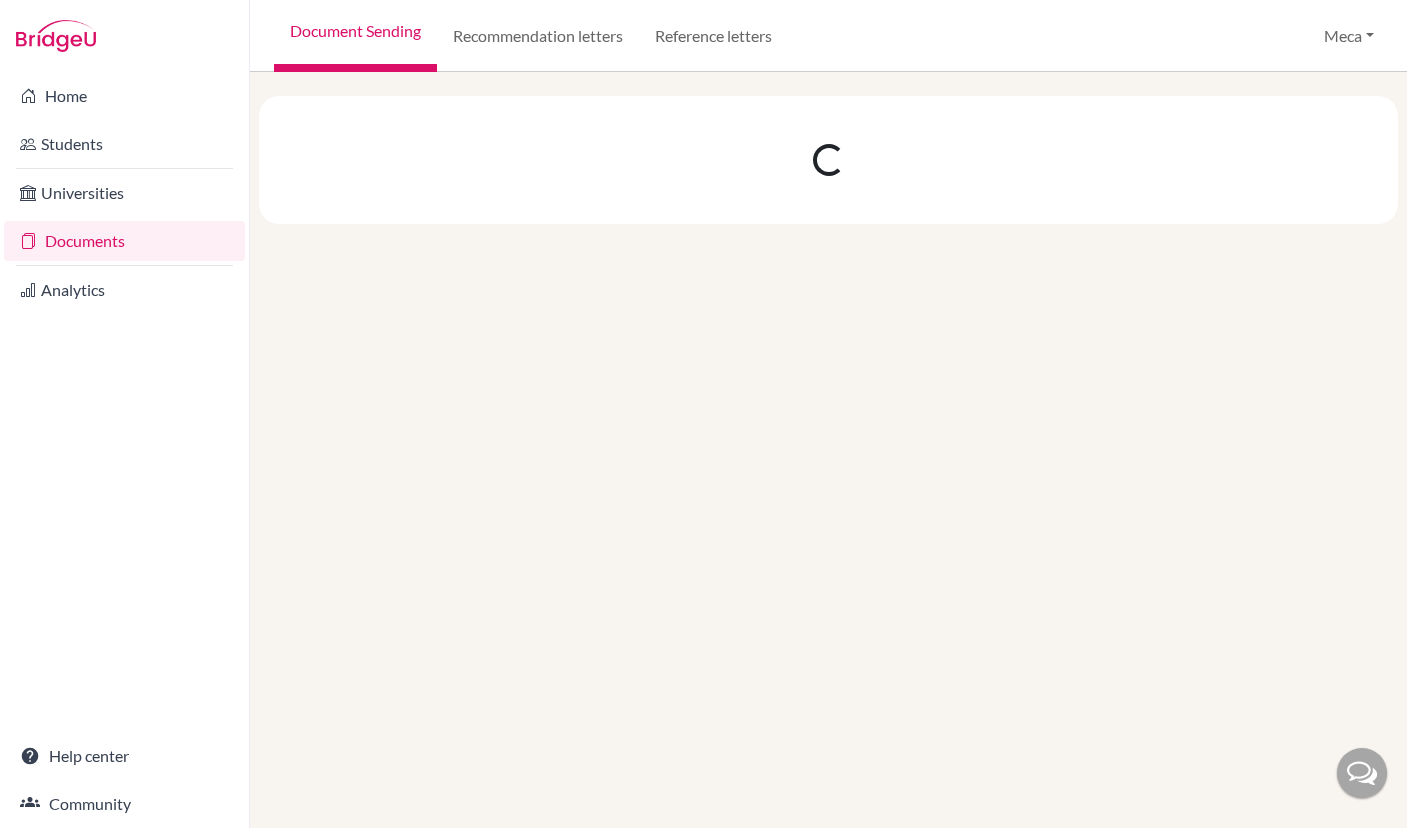click on "Documents" at bounding box center [124, 241] 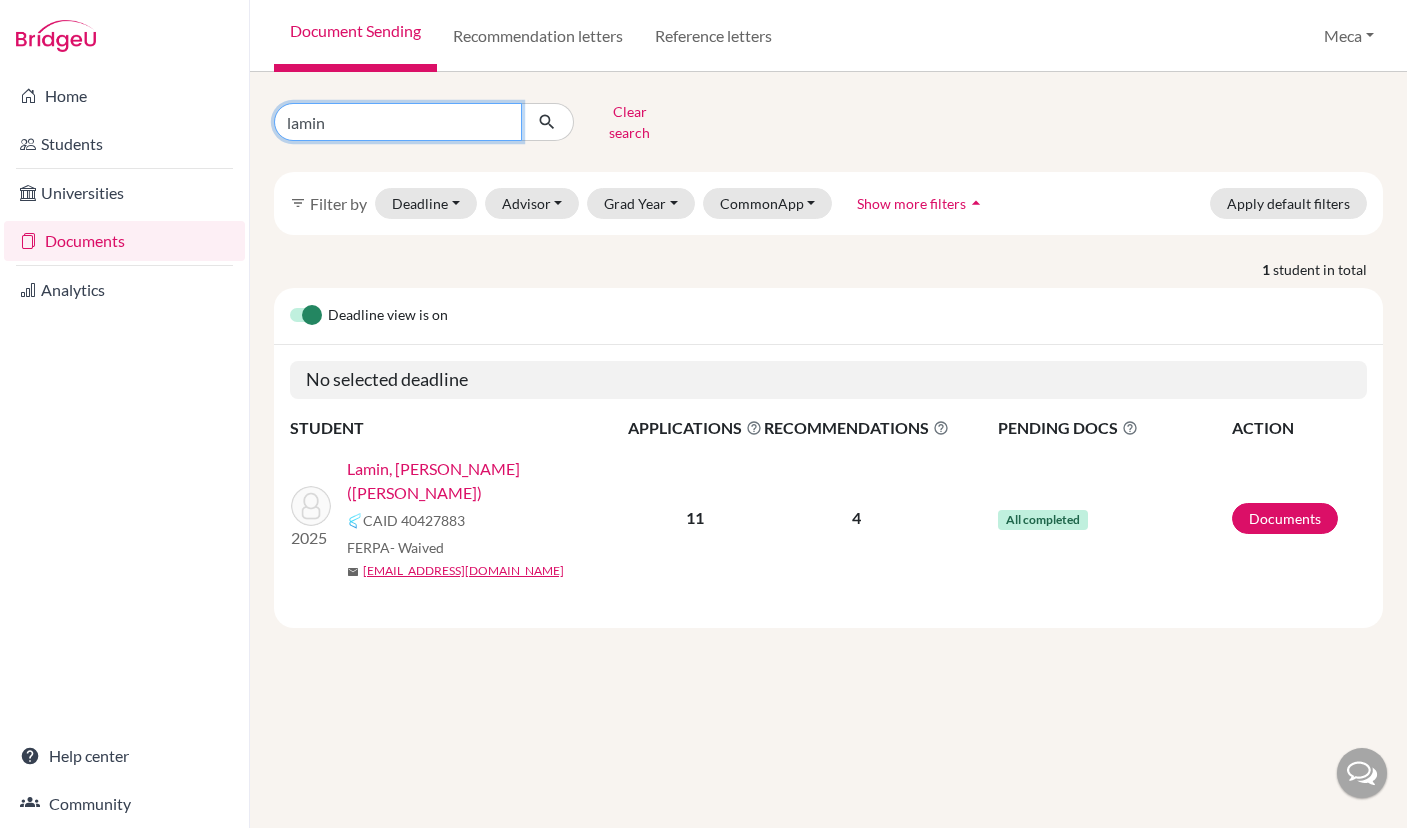 click on "lamin" at bounding box center [398, 122] 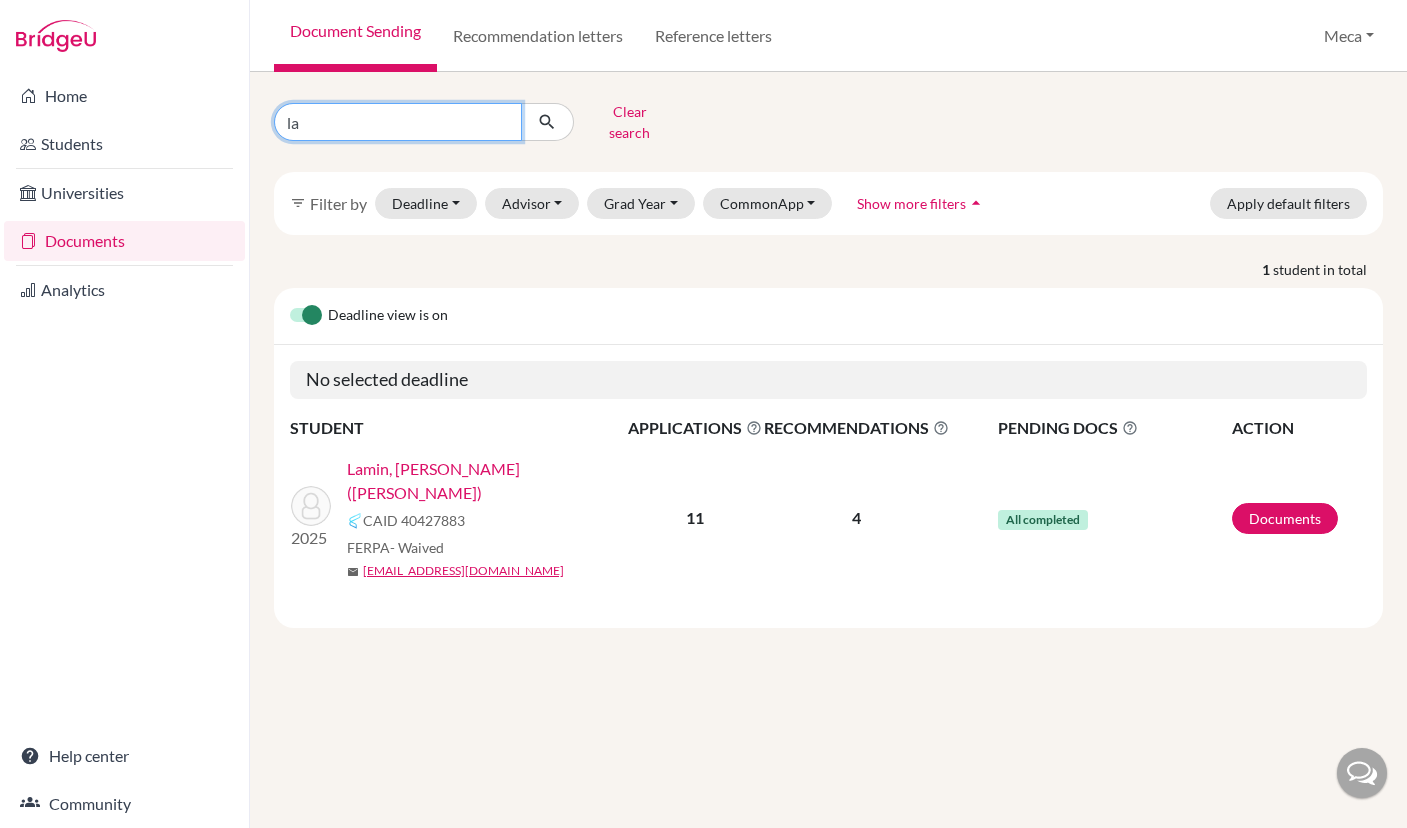 type on "l" 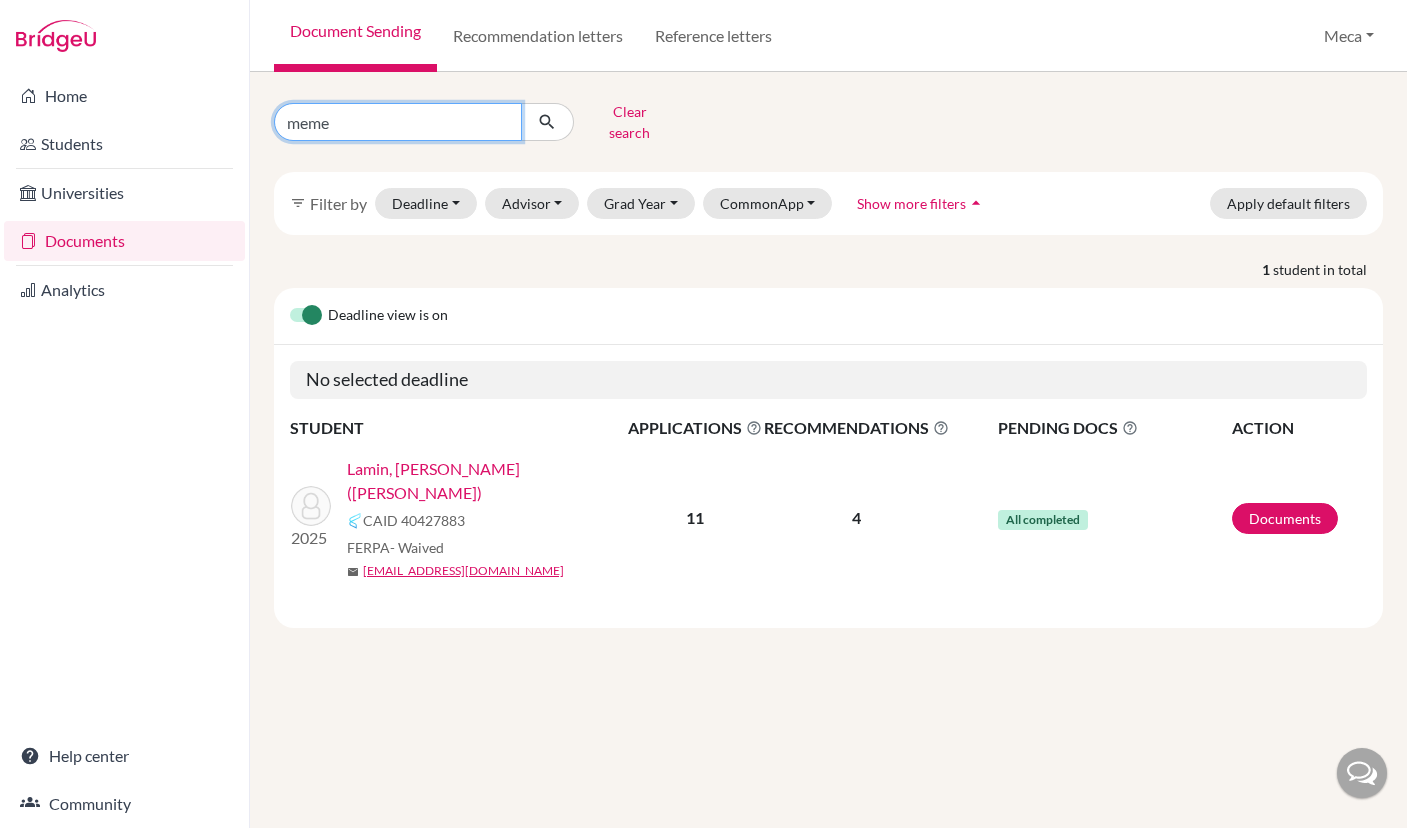 type on "memee" 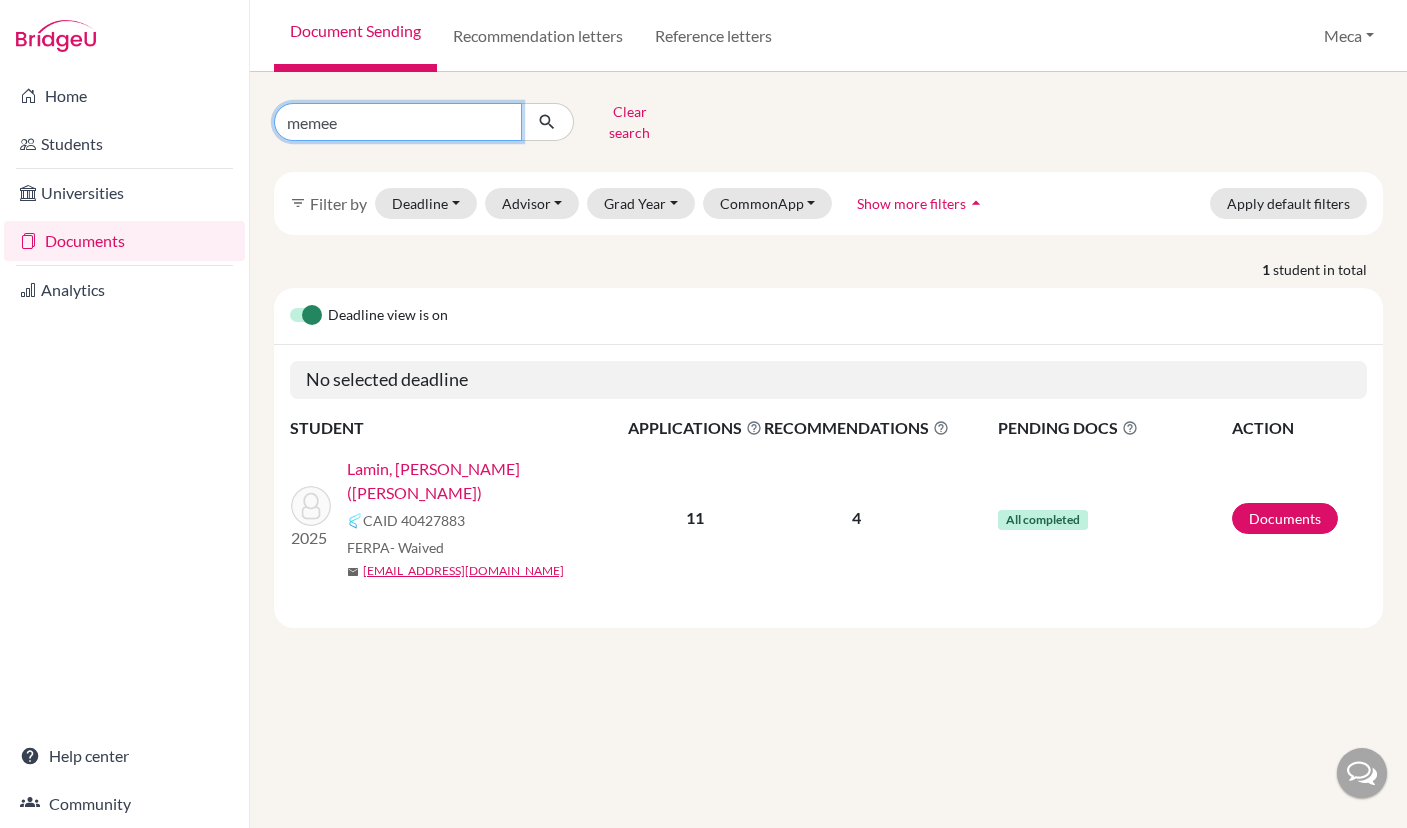 click at bounding box center (547, 122) 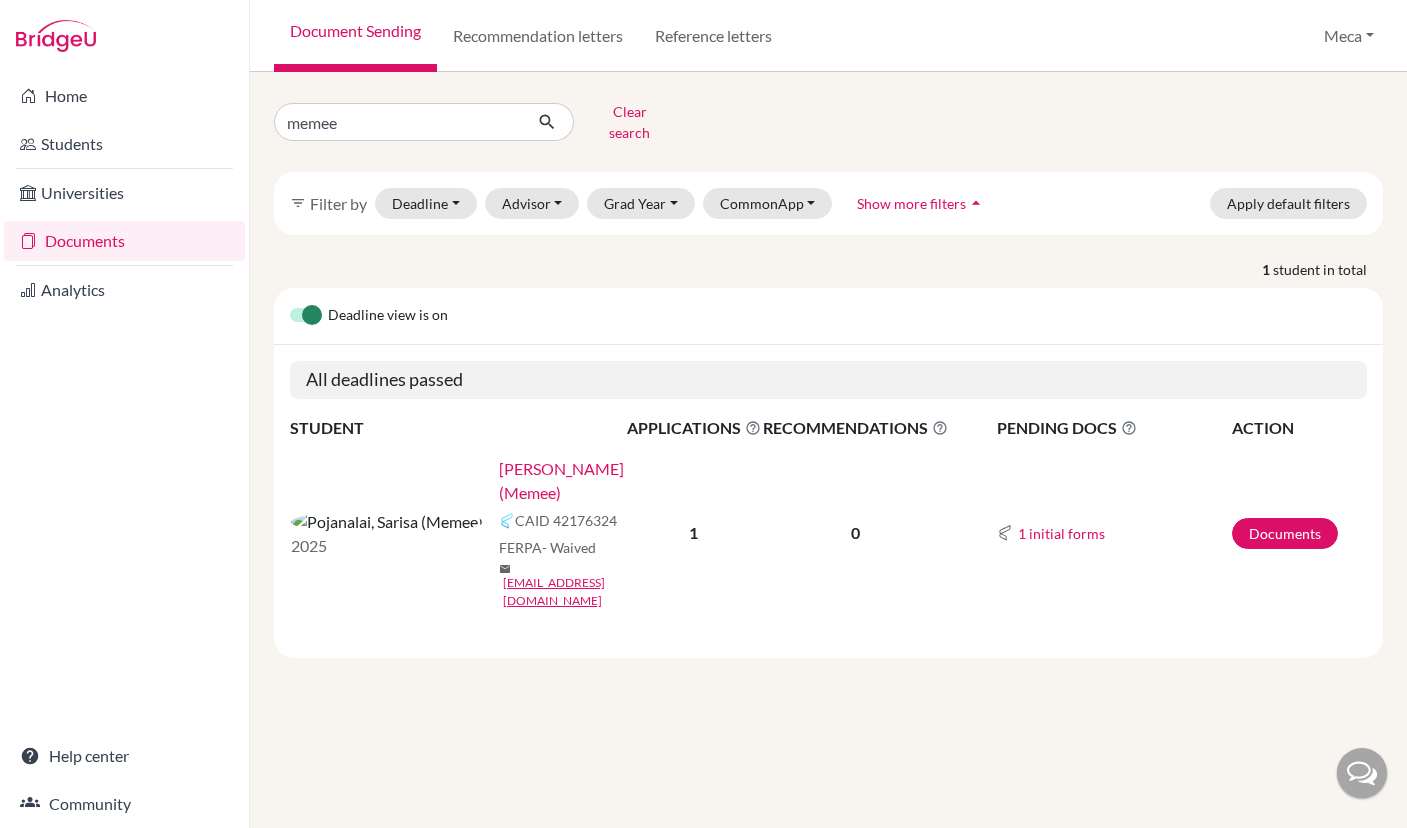 click on "Pojanalai, Sarisa (Memee)" at bounding box center [569, 481] 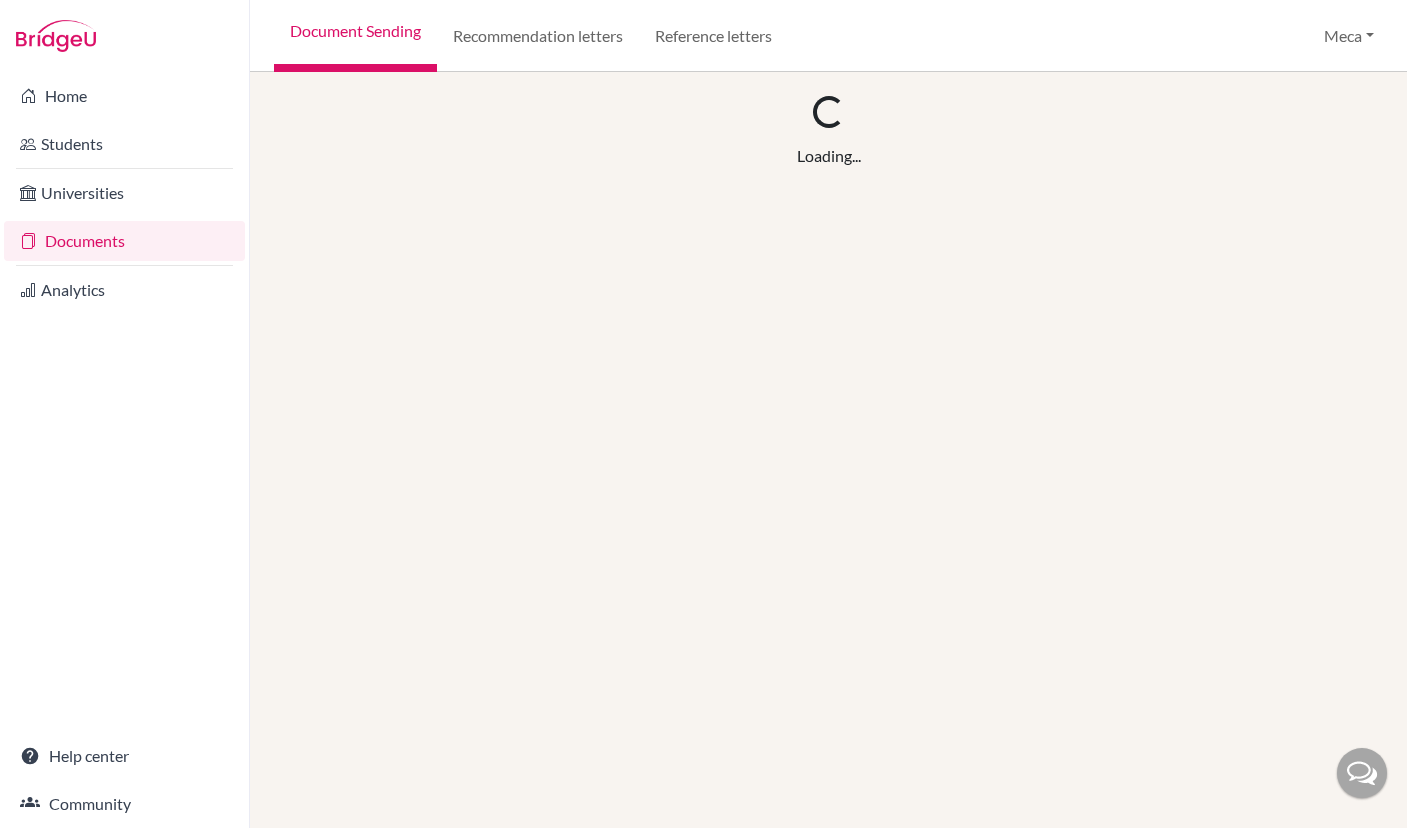 scroll, scrollTop: 0, scrollLeft: 0, axis: both 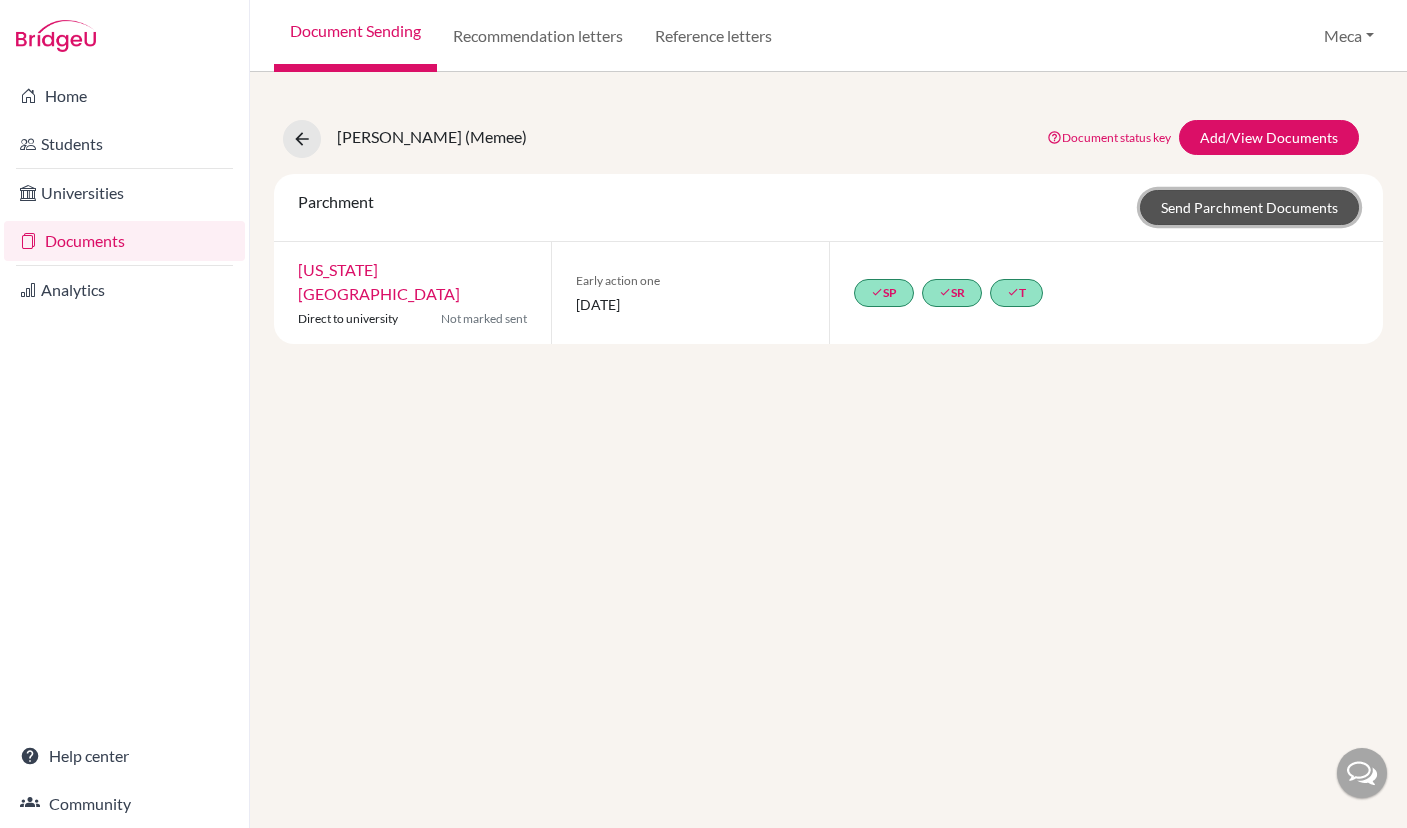 click on "Send Parchment Documents" 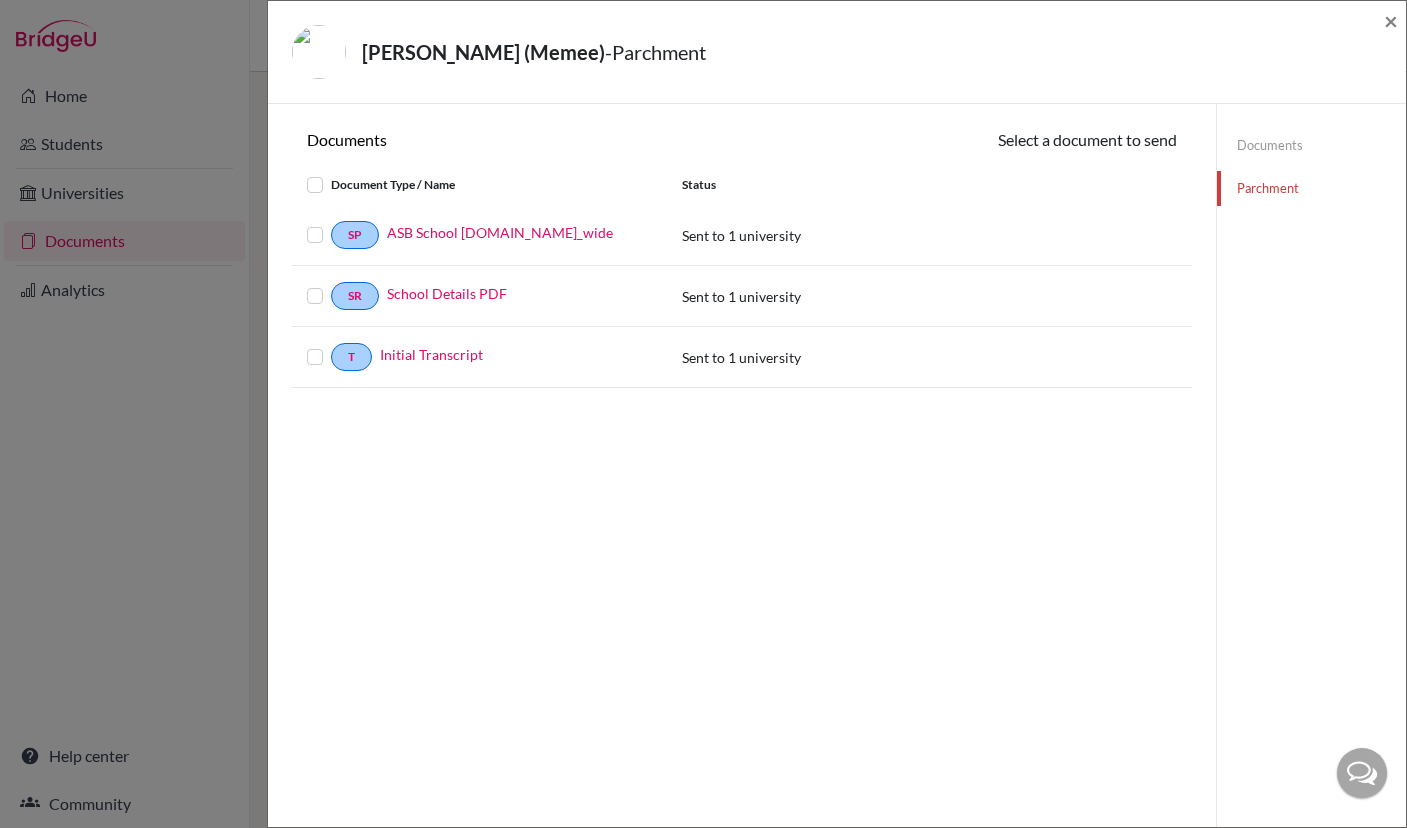 click on "Documents" 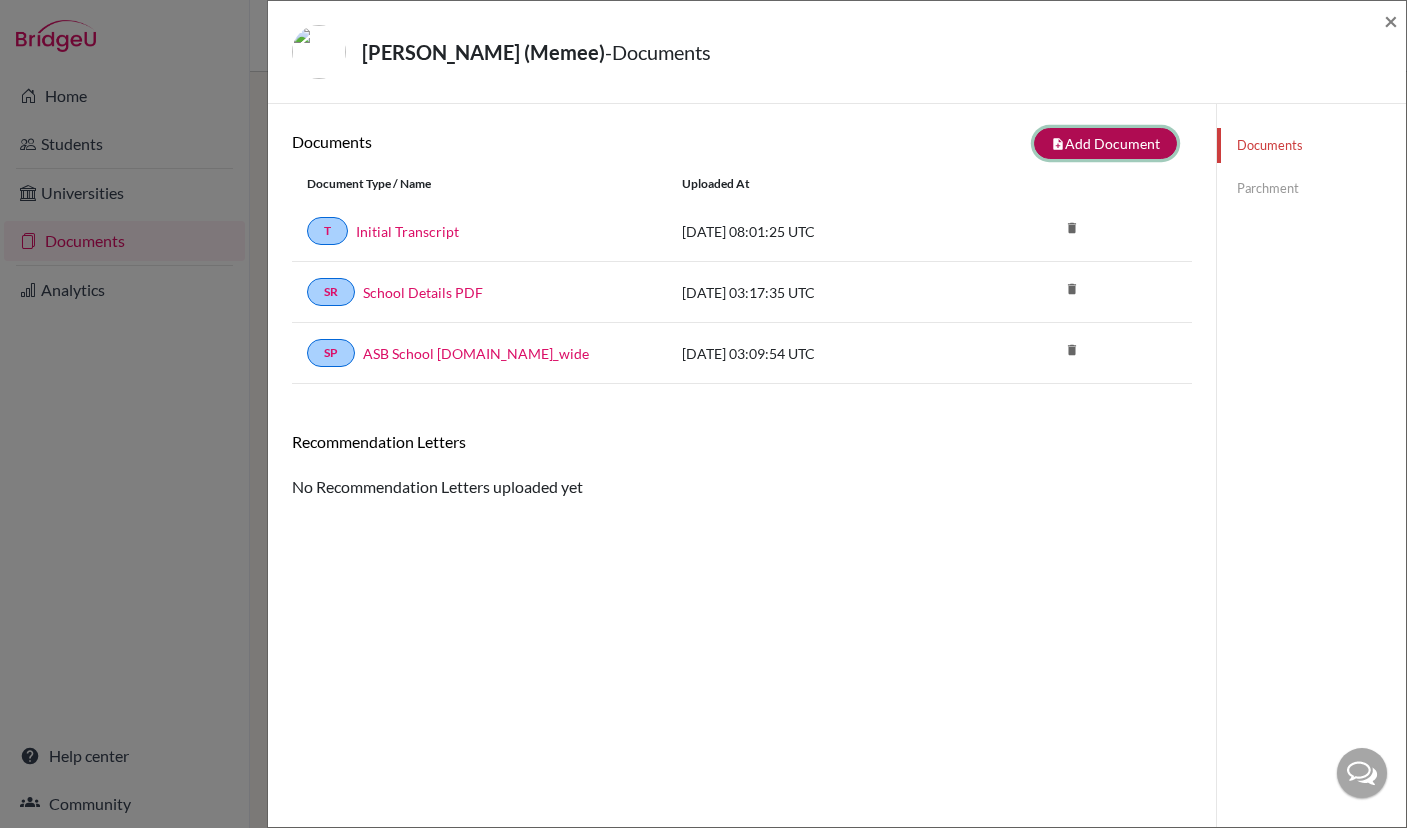 click on "note_add  Add Document" at bounding box center [1105, 143] 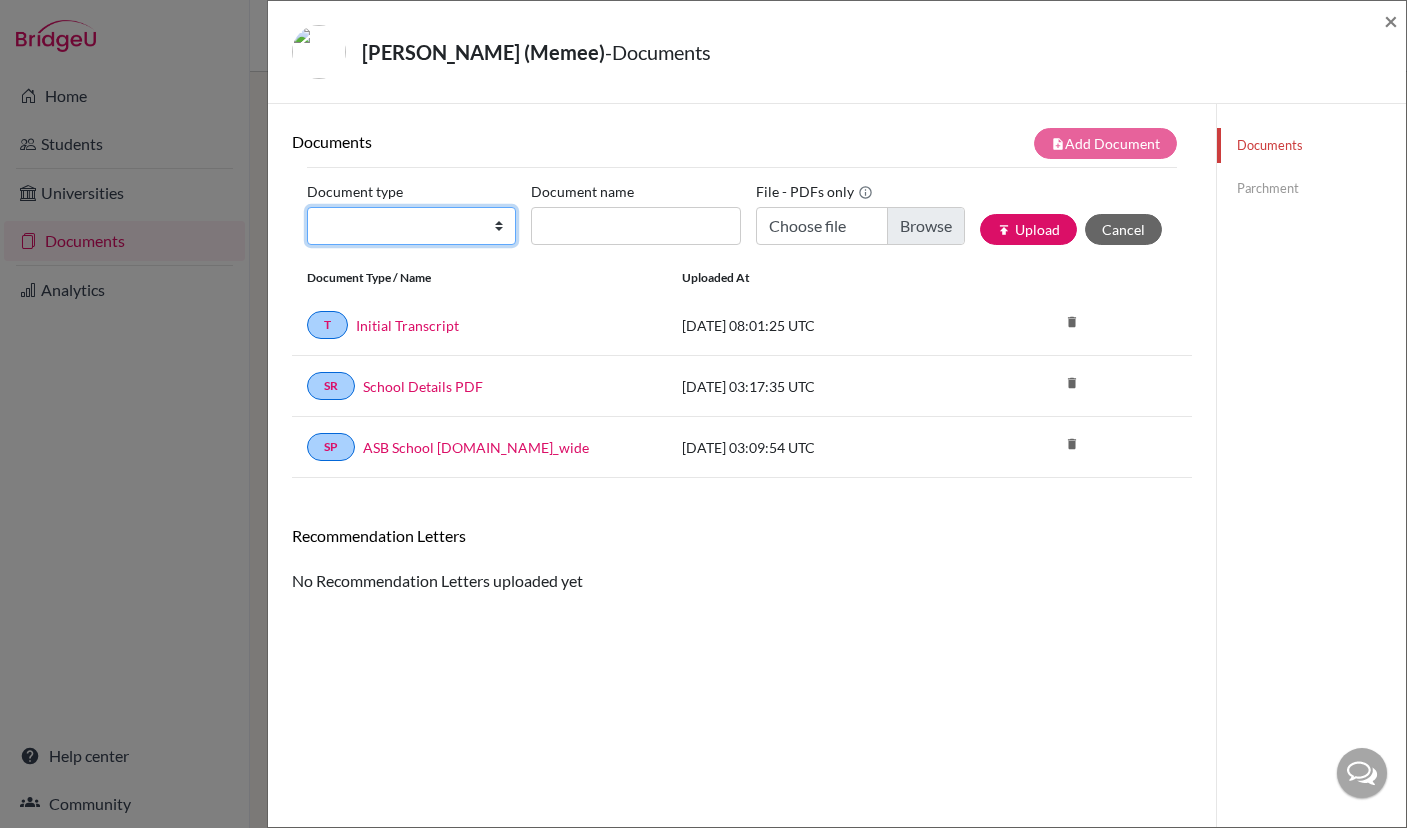 click on "Change explanation for Common App reports Counselor recommendation International official results School profile School report Teacher recommendation Transcript Transcript Courses Other" at bounding box center (411, 226) 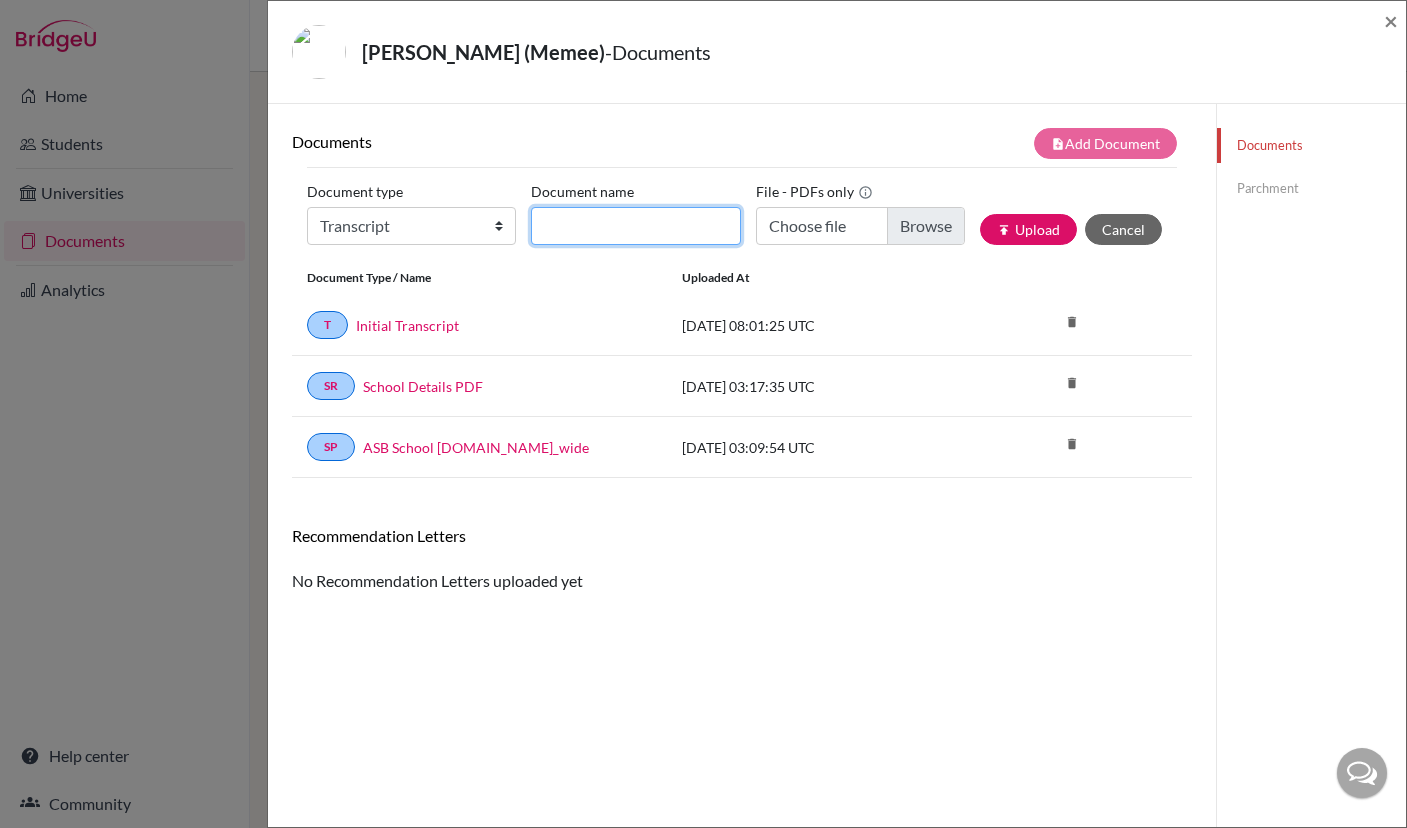 click on "Document name" 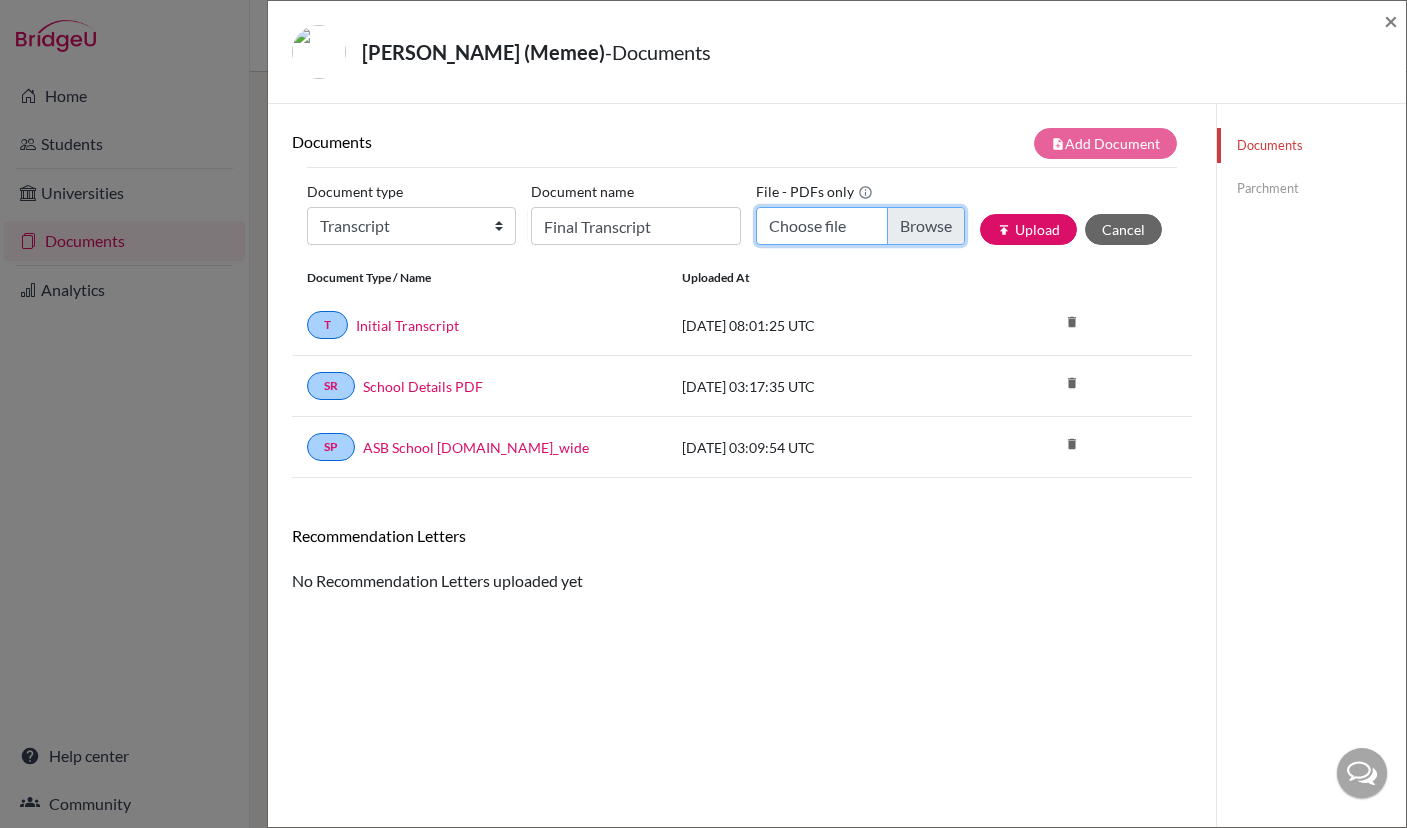 click on "Choose file" at bounding box center [860, 226] 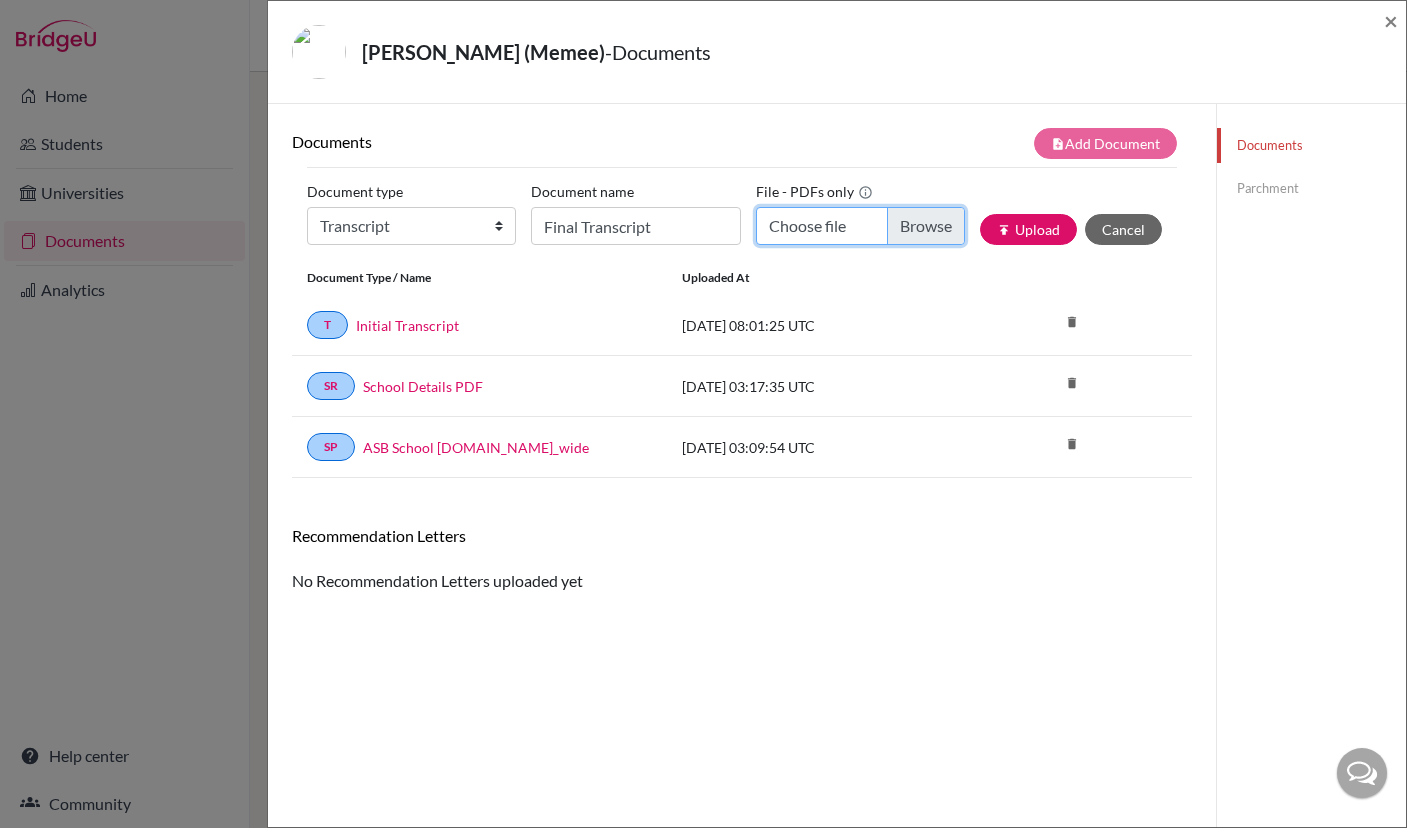 type on "C:\fakepath\Sarisa Pojanalai-FT.pdf" 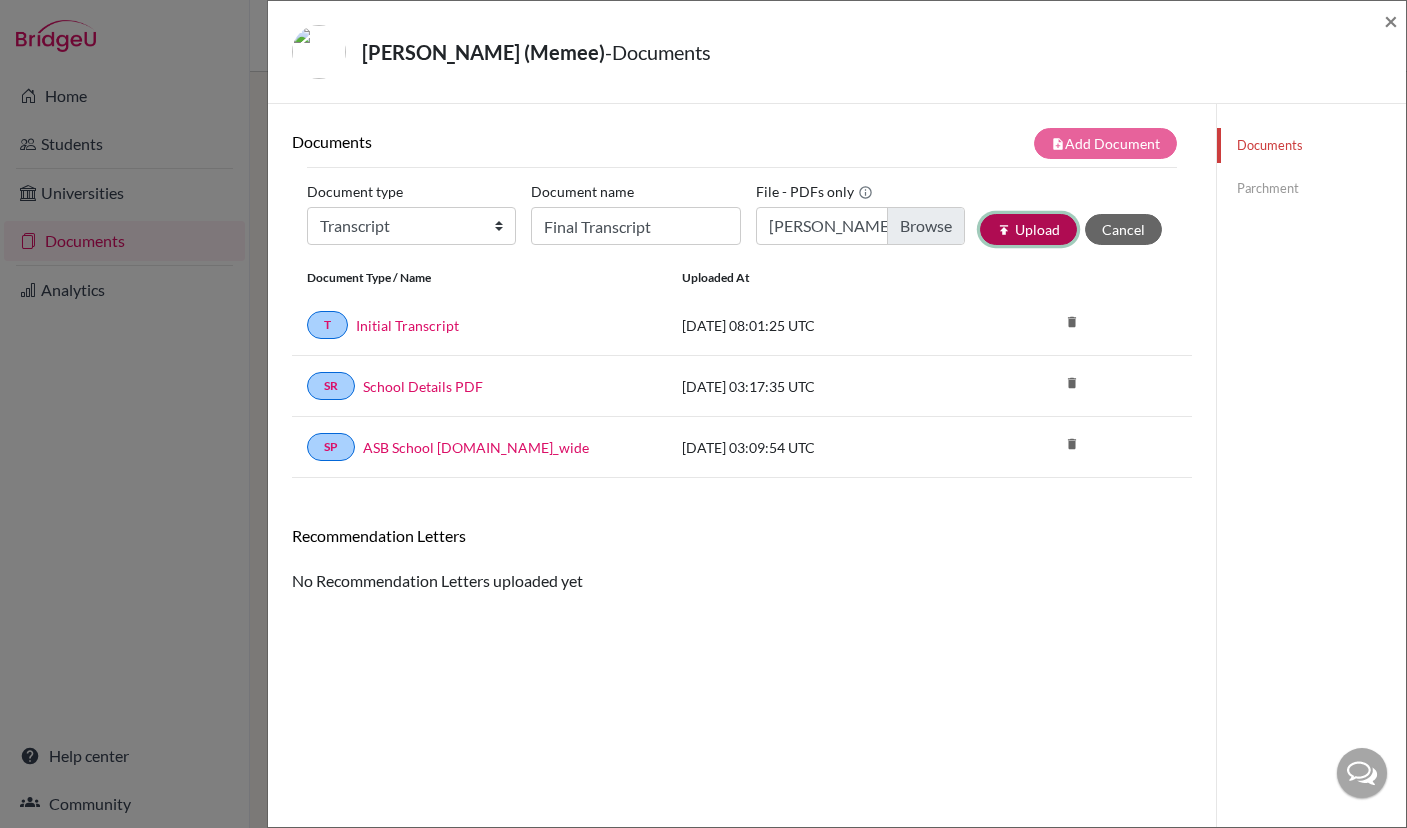click on "publish  Upload" at bounding box center (1028, 229) 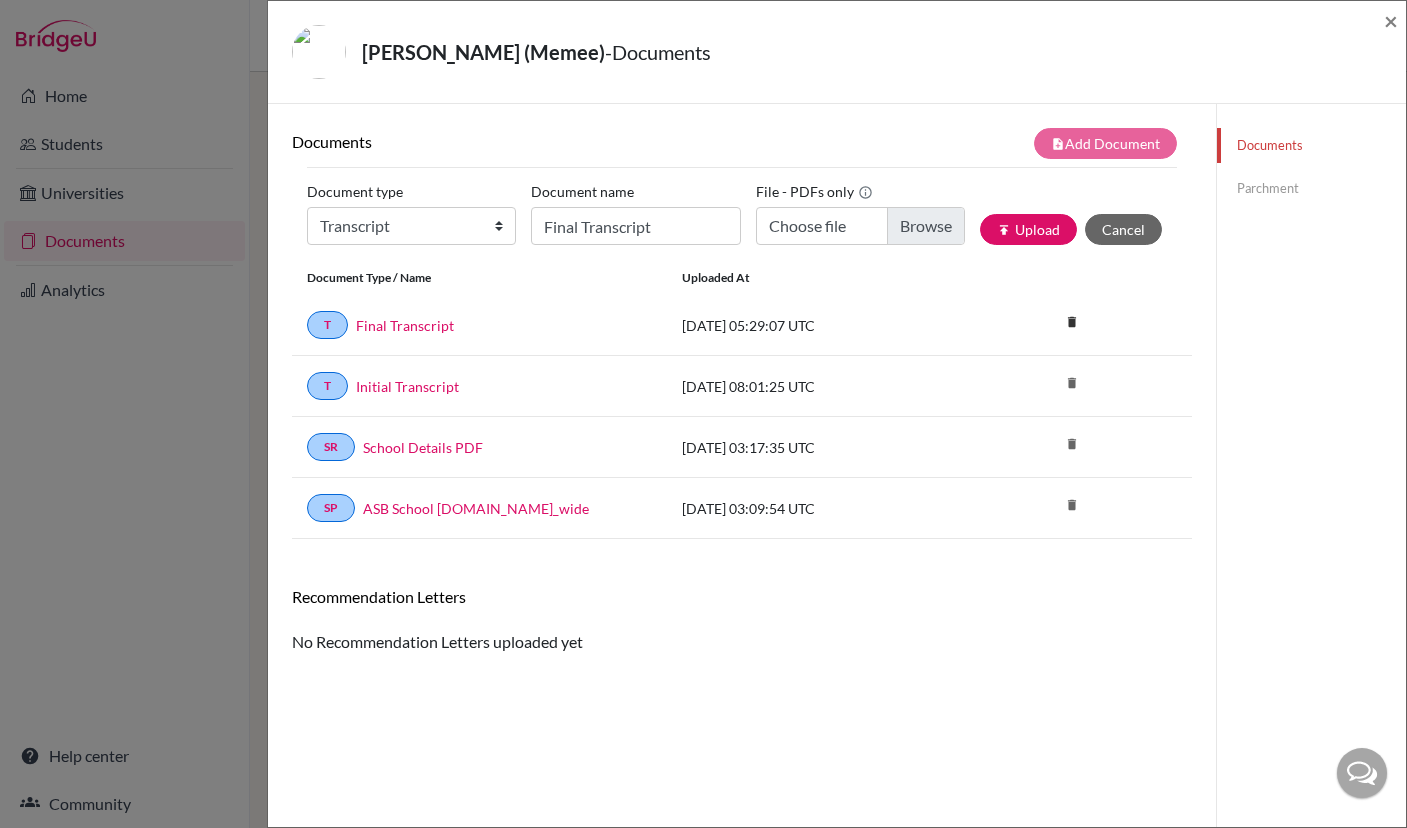 click on "Parchment" 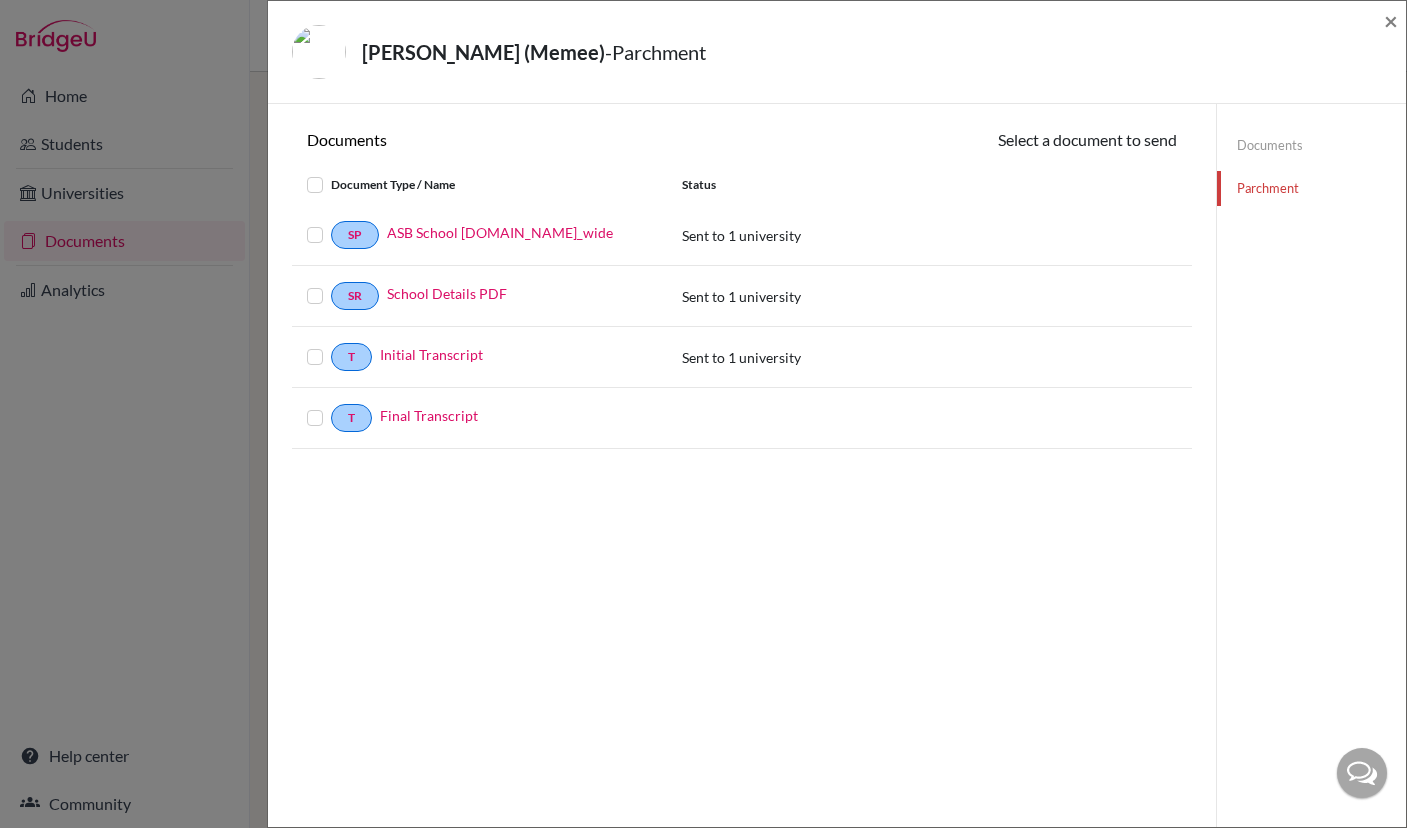 click at bounding box center (331, 406) 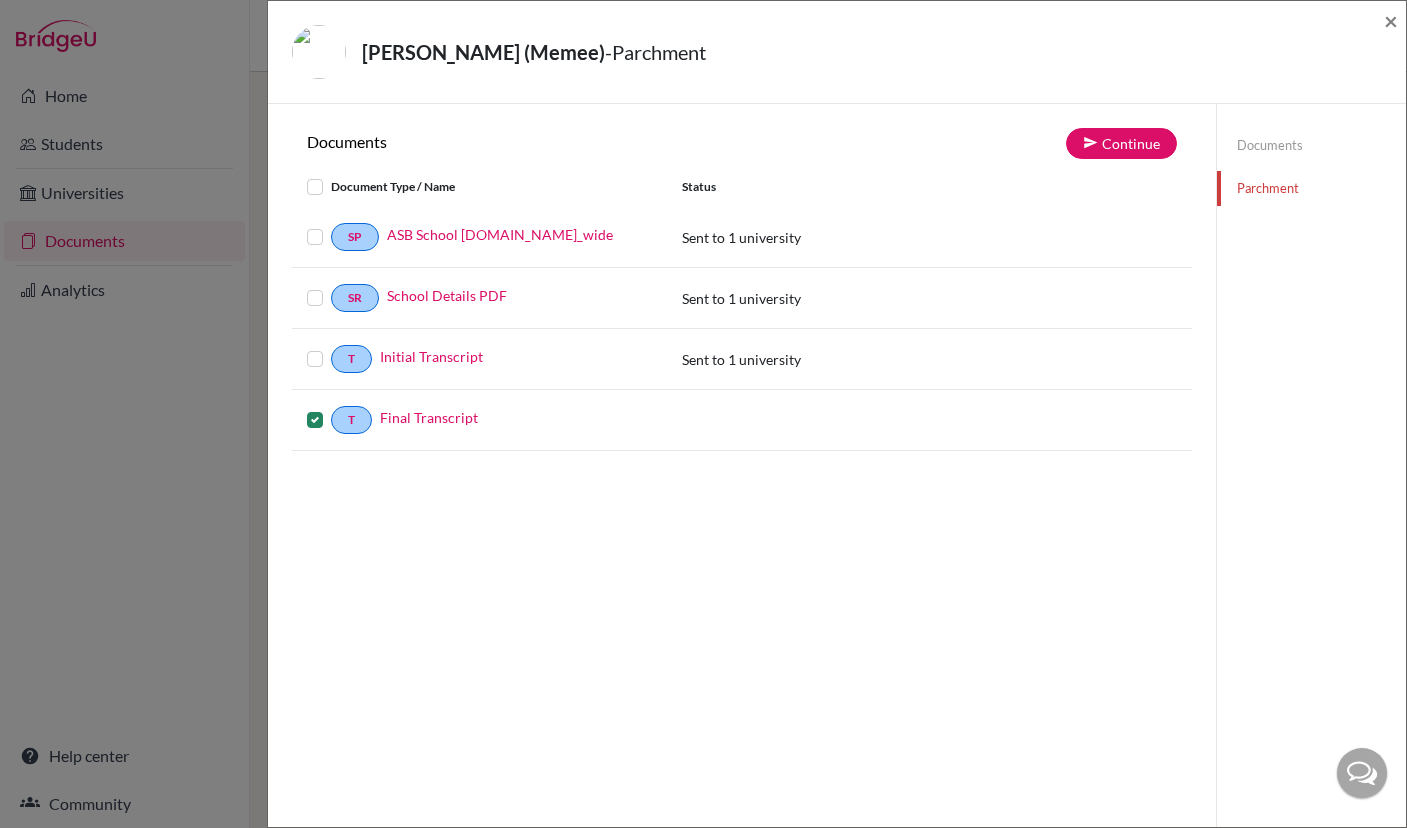 click at bounding box center (331, 286) 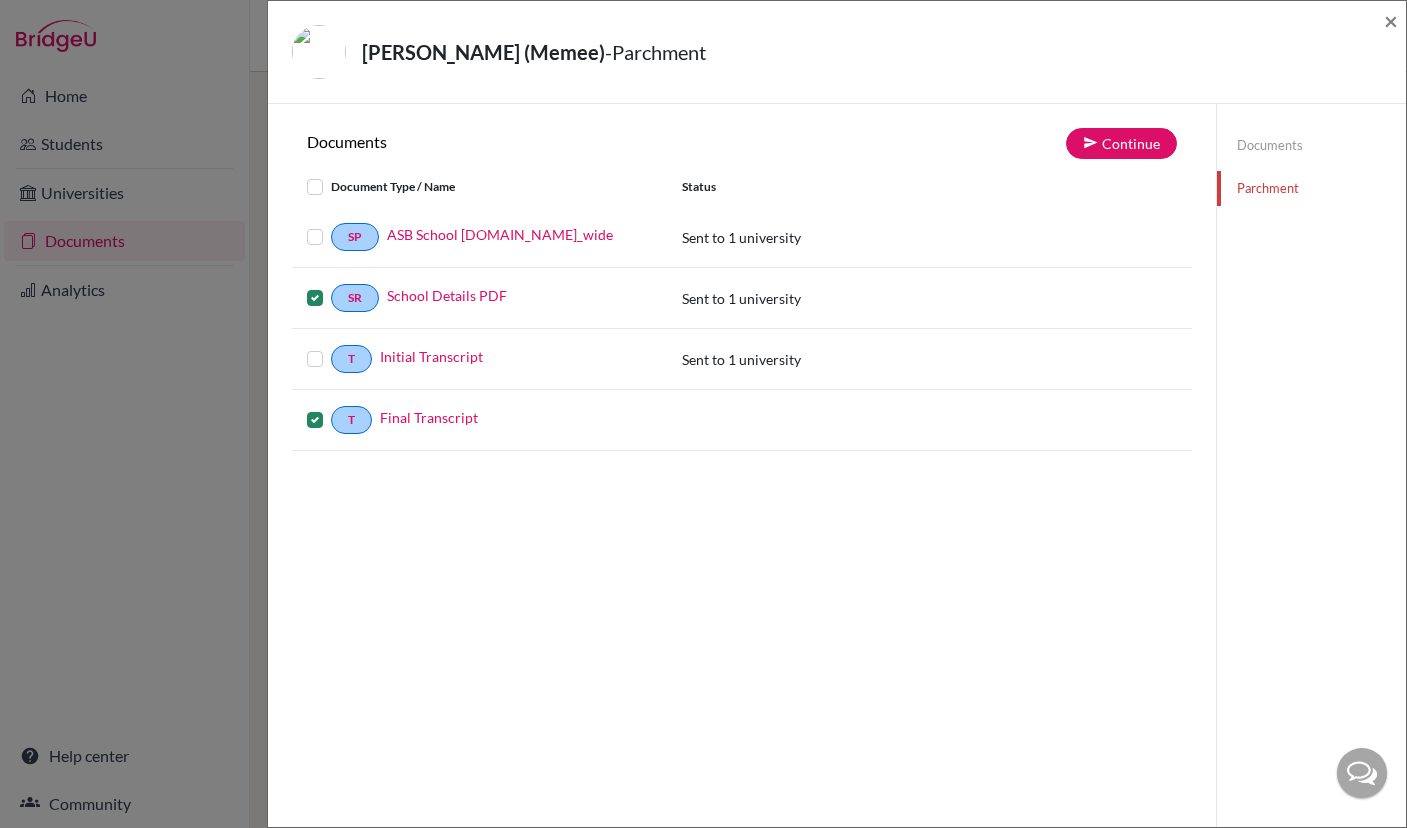 click at bounding box center (331, 225) 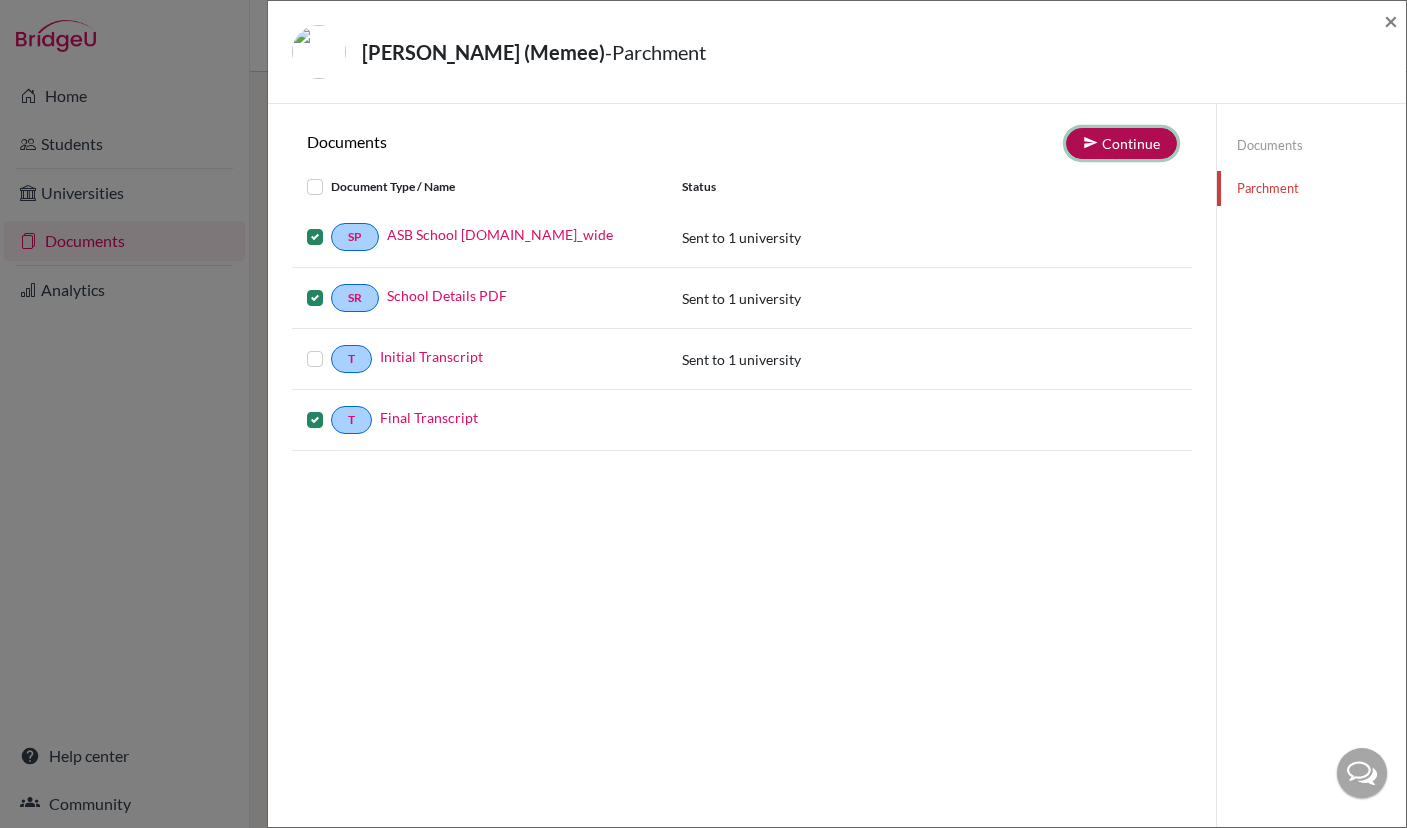 click on "Continue" at bounding box center [1121, 143] 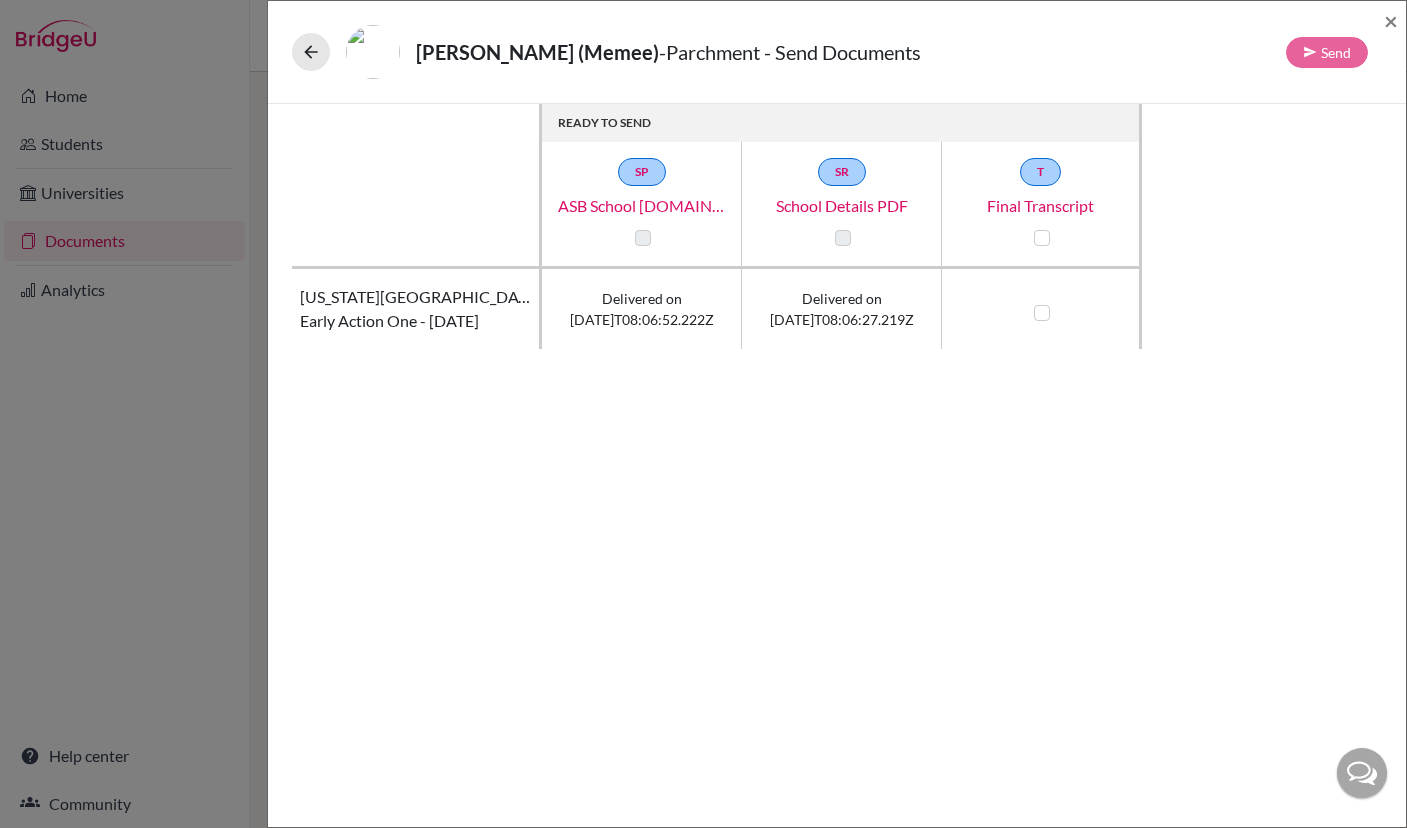 click at bounding box center (643, 238) 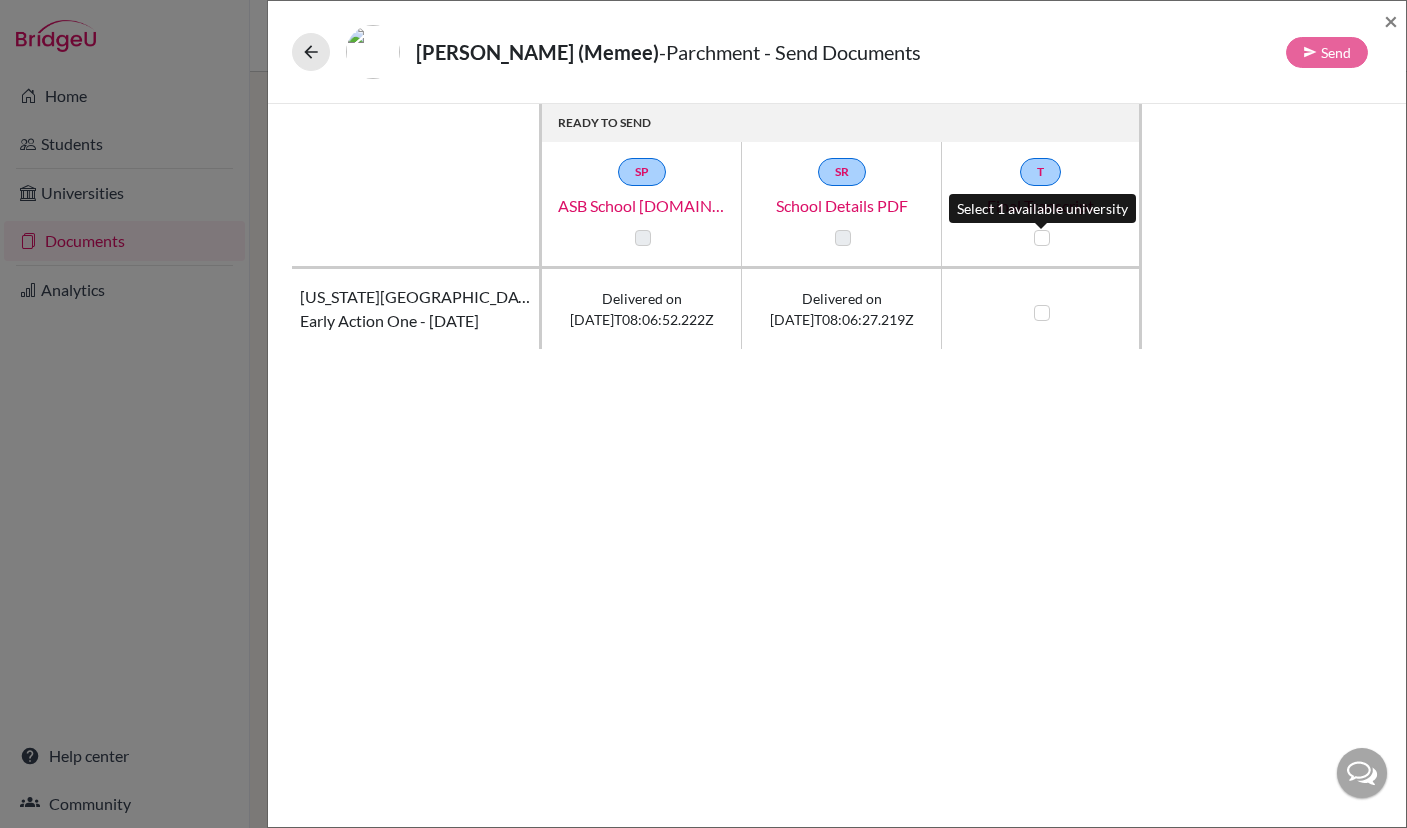 click at bounding box center (1042, 238) 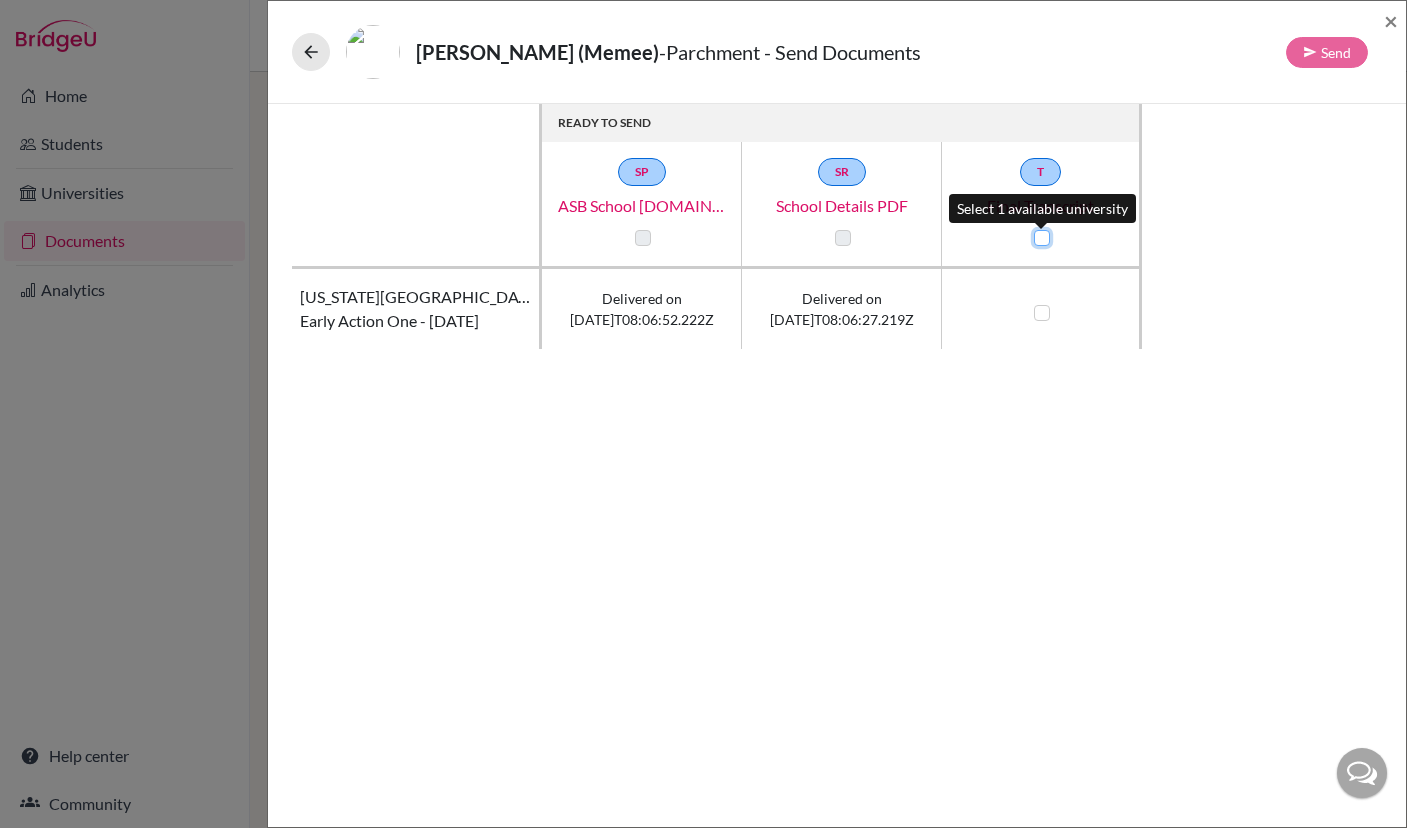 click at bounding box center (1037, 236) 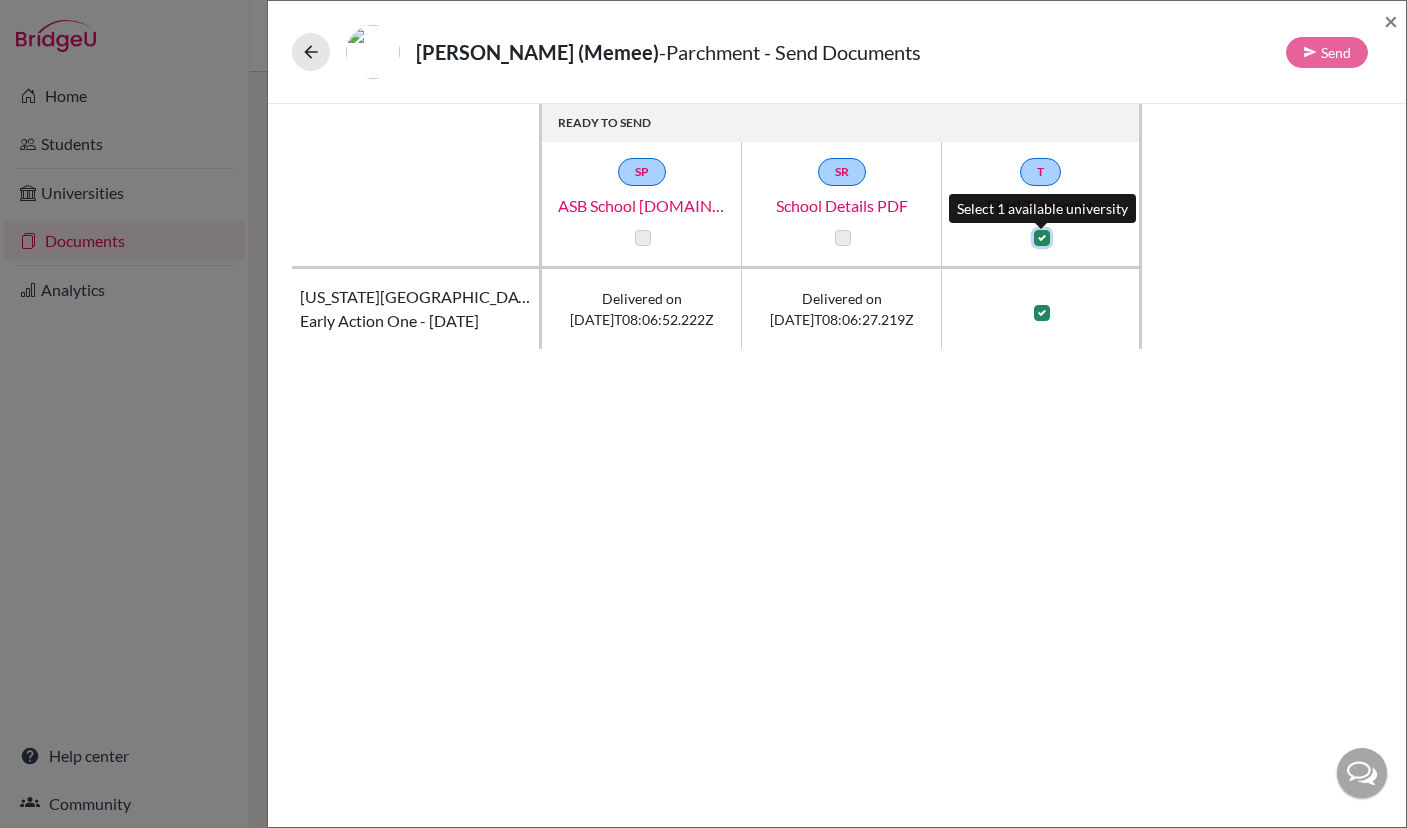 checkbox on "true" 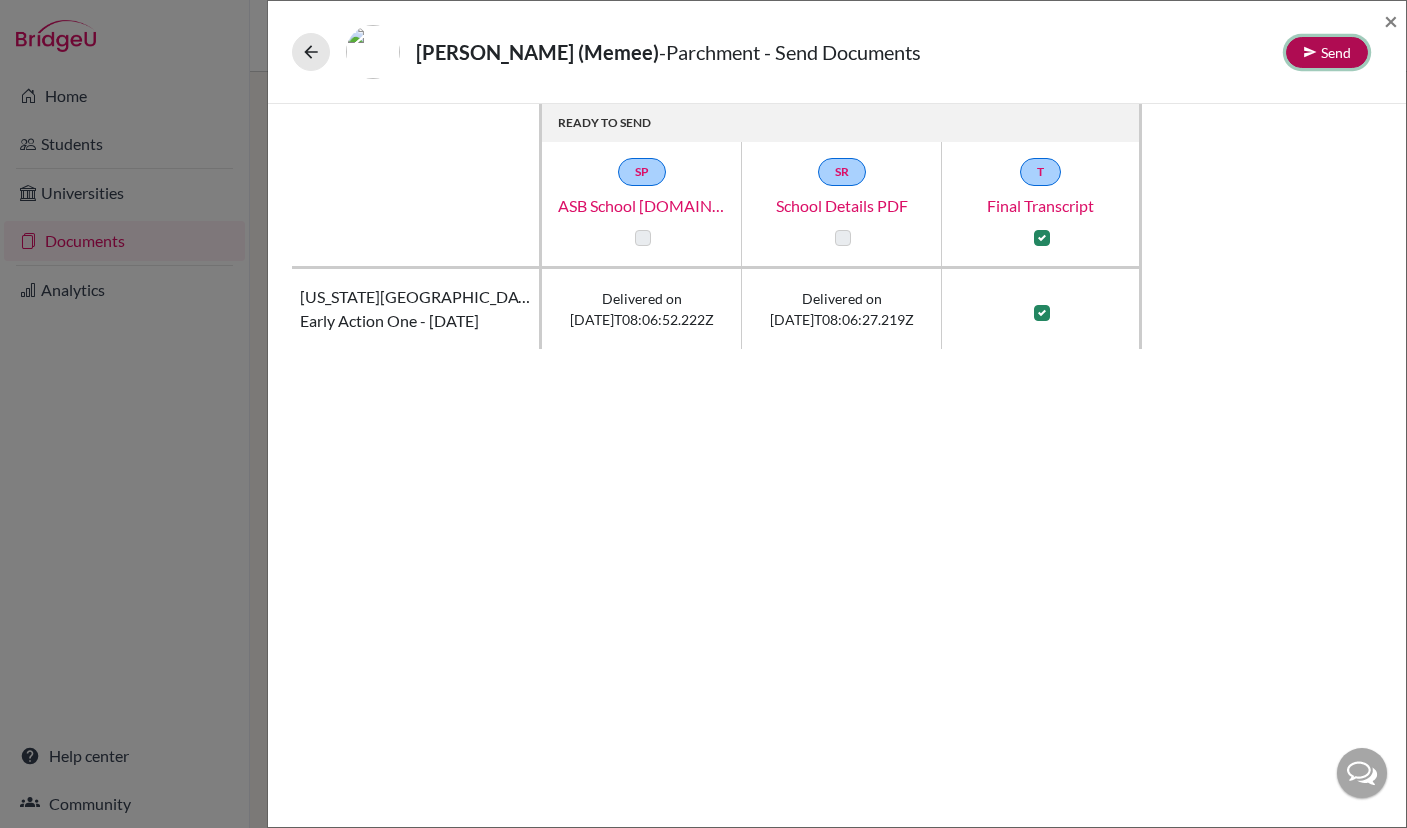 click on "Send" 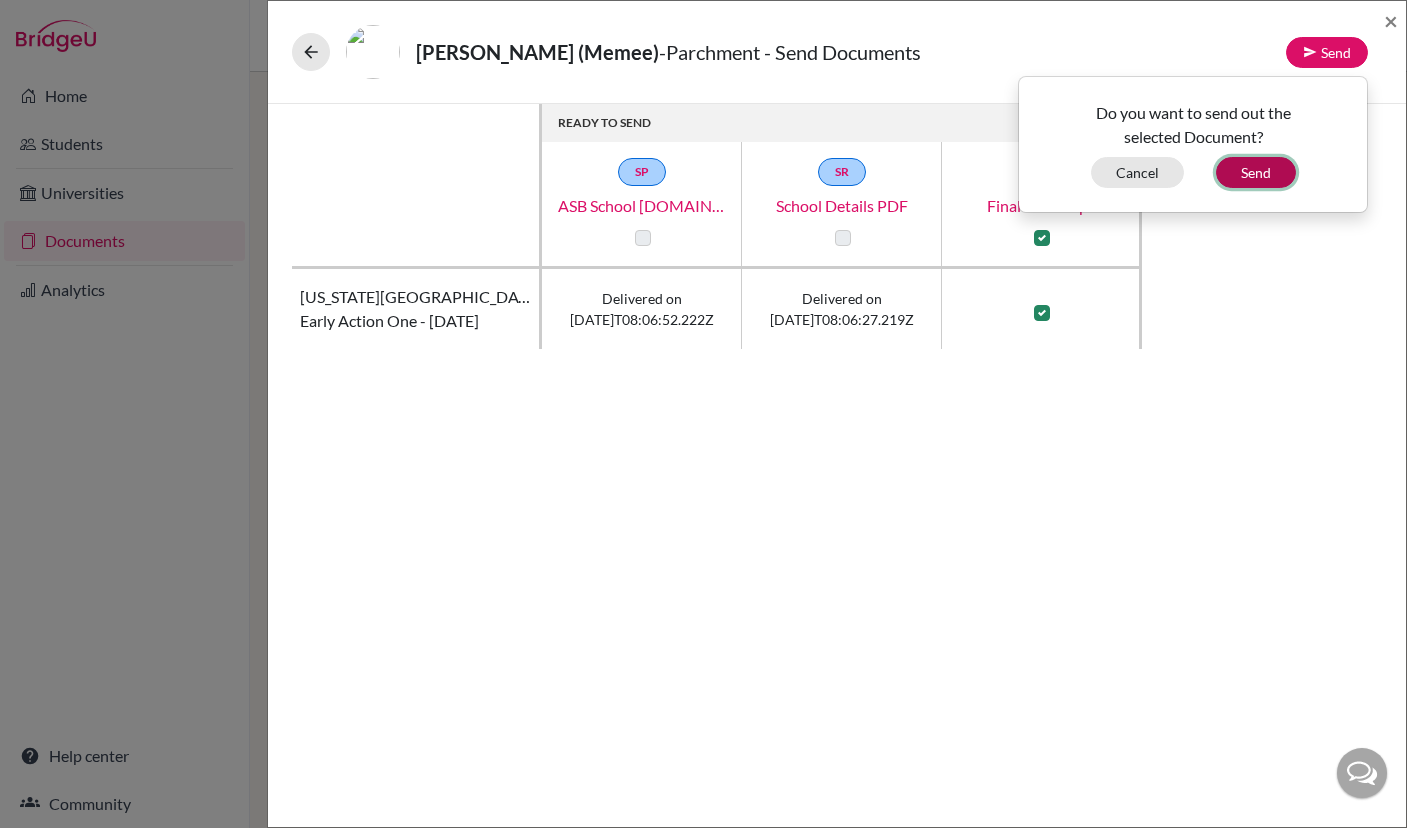 click on "Send" at bounding box center [1256, 172] 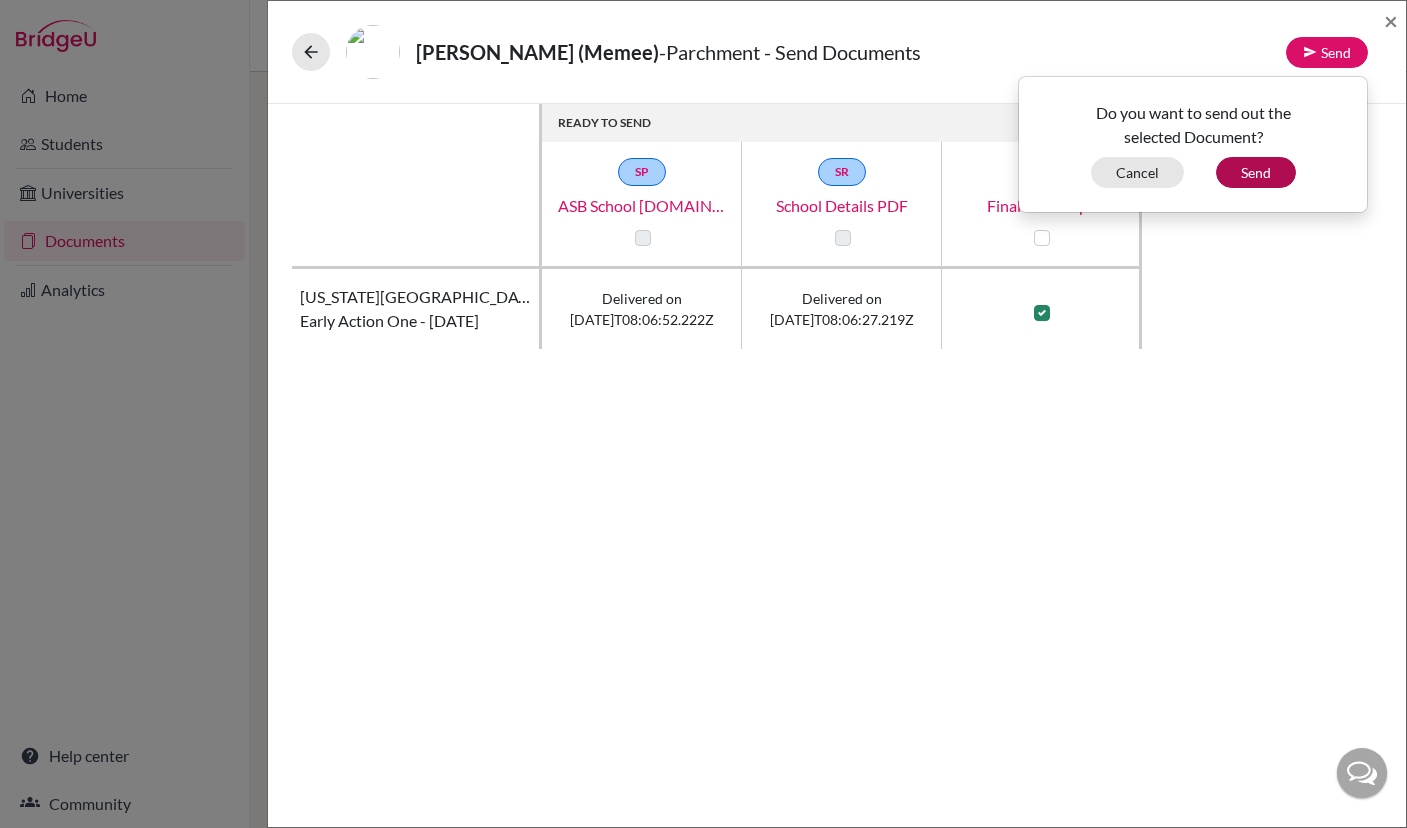 checkbox on "false" 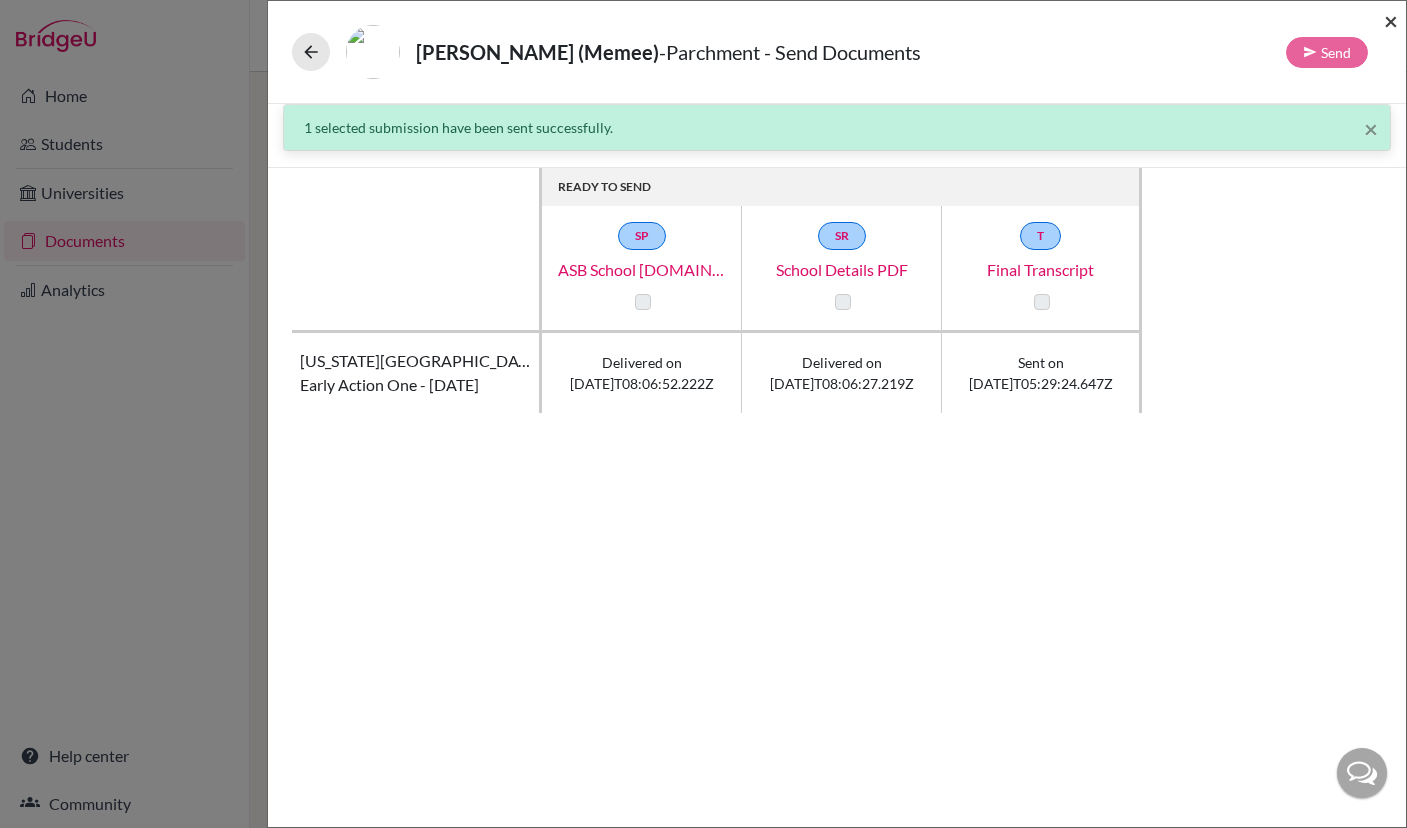 click on "×" at bounding box center (1391, 20) 